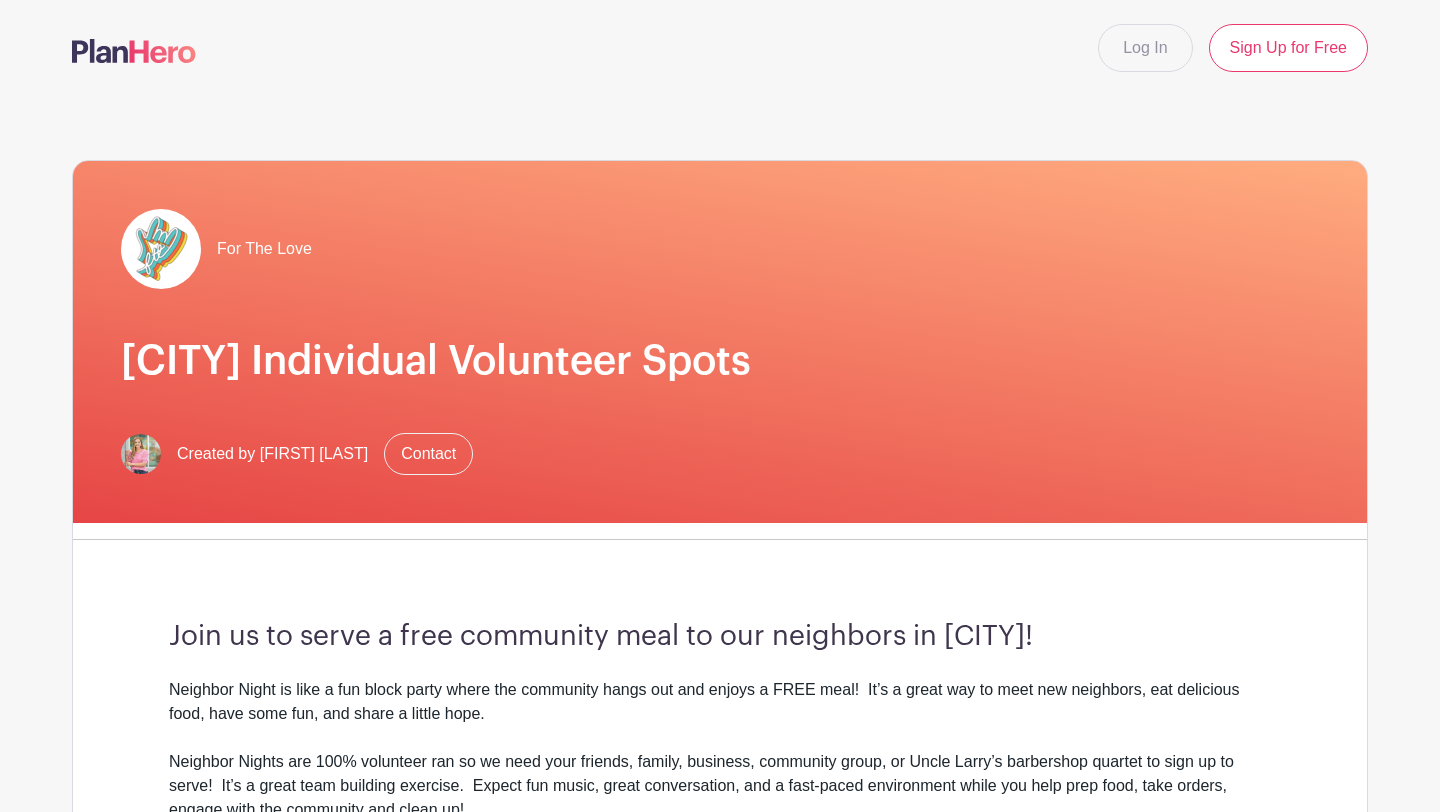 scroll, scrollTop: 0, scrollLeft: 0, axis: both 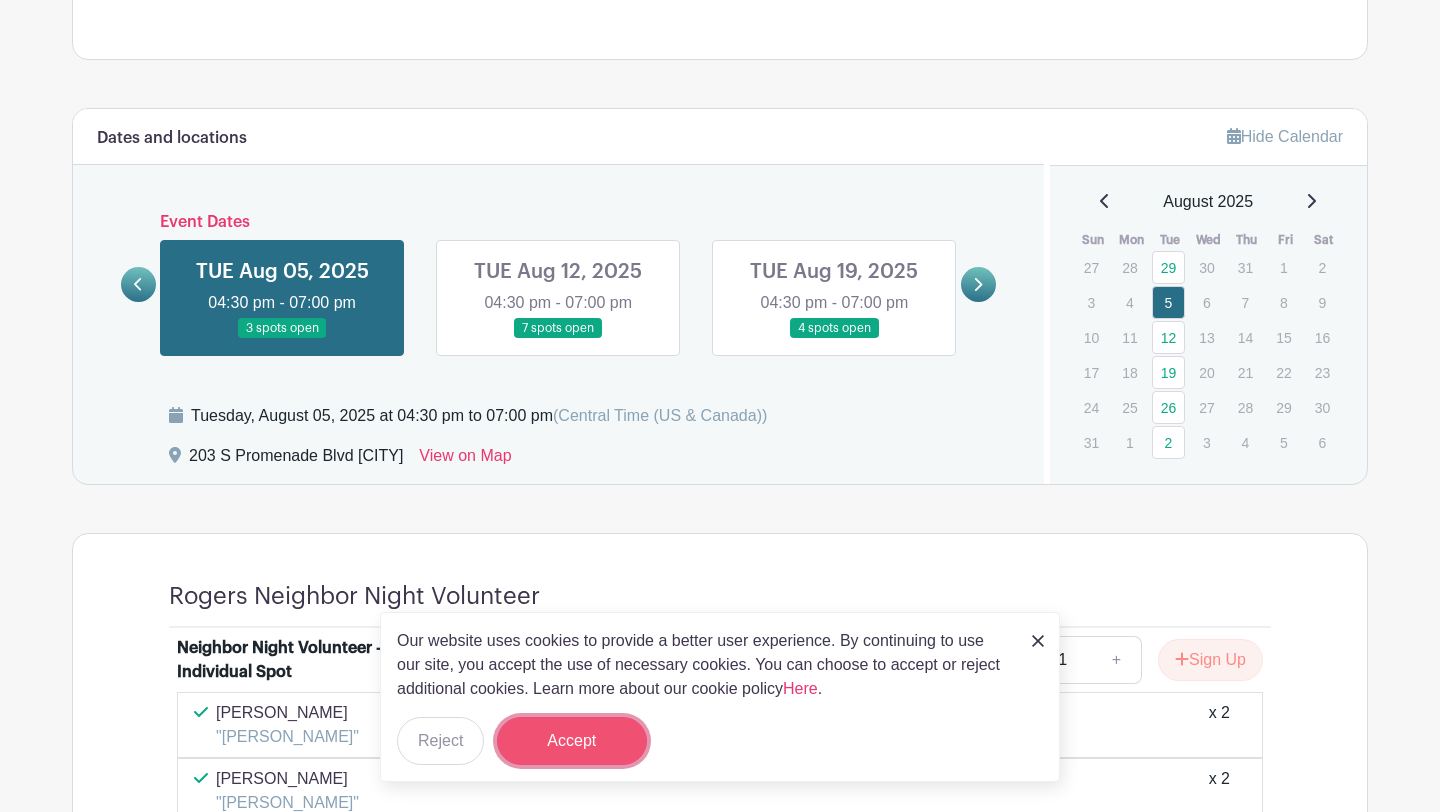 click on "Accept" at bounding box center (572, 741) 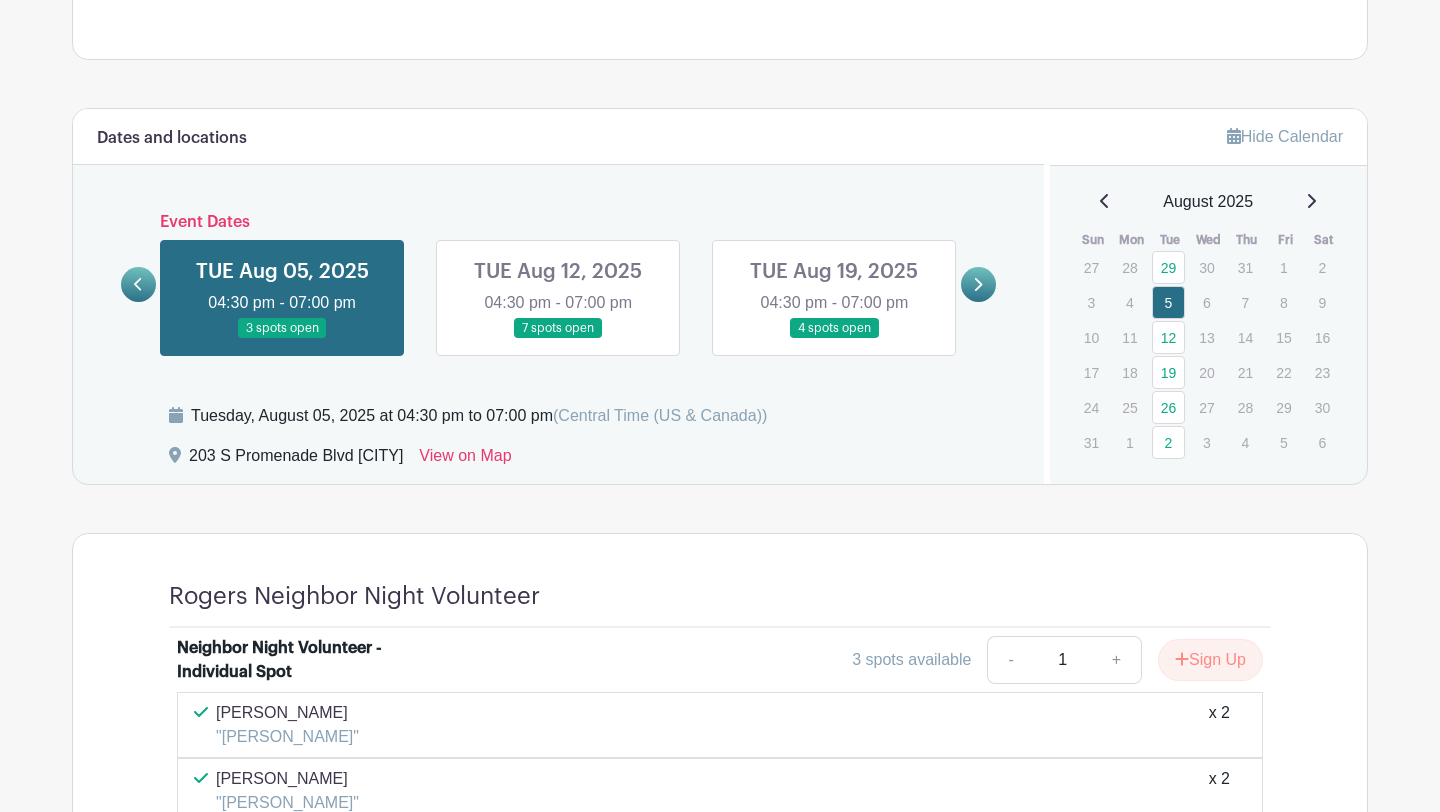 click 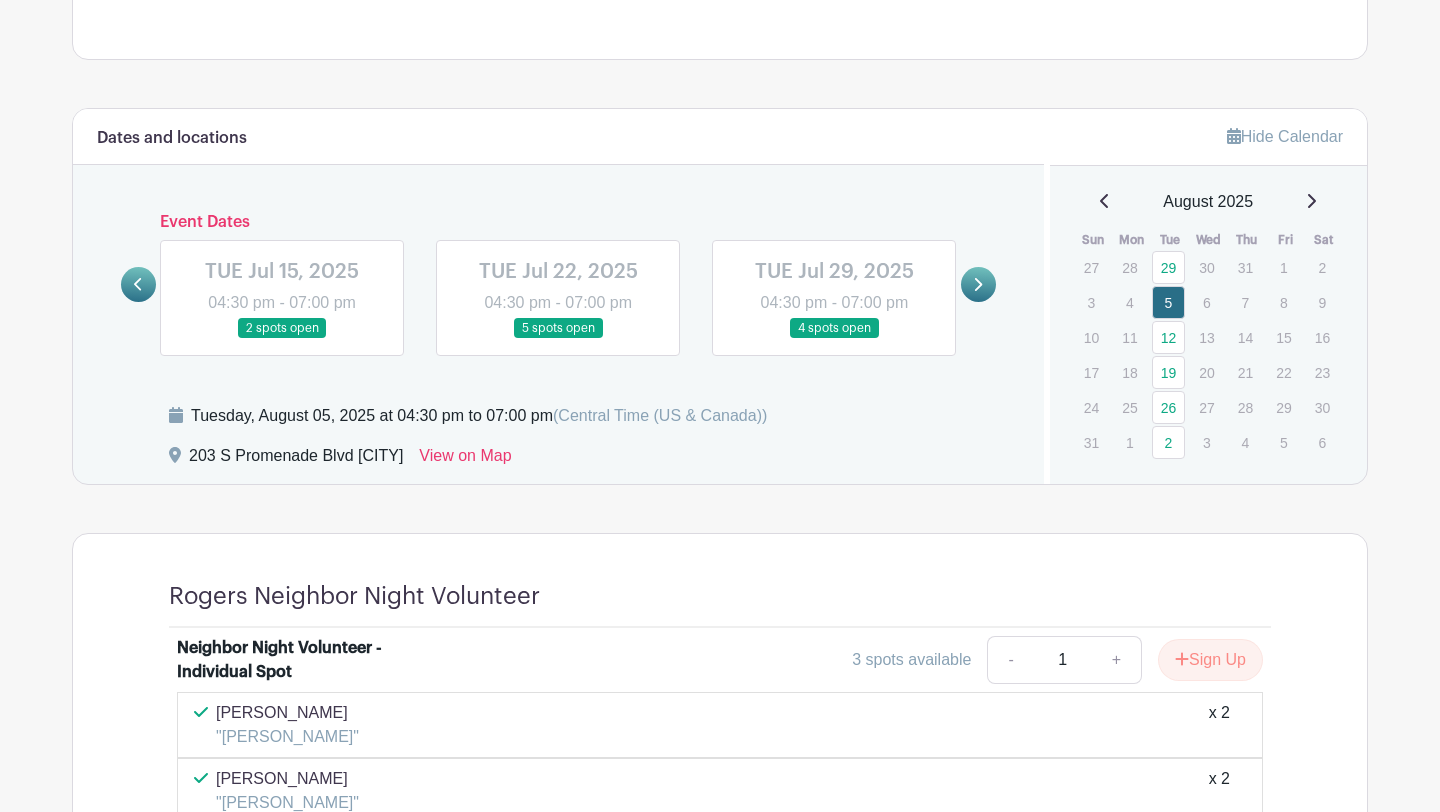 click at bounding box center [978, 284] 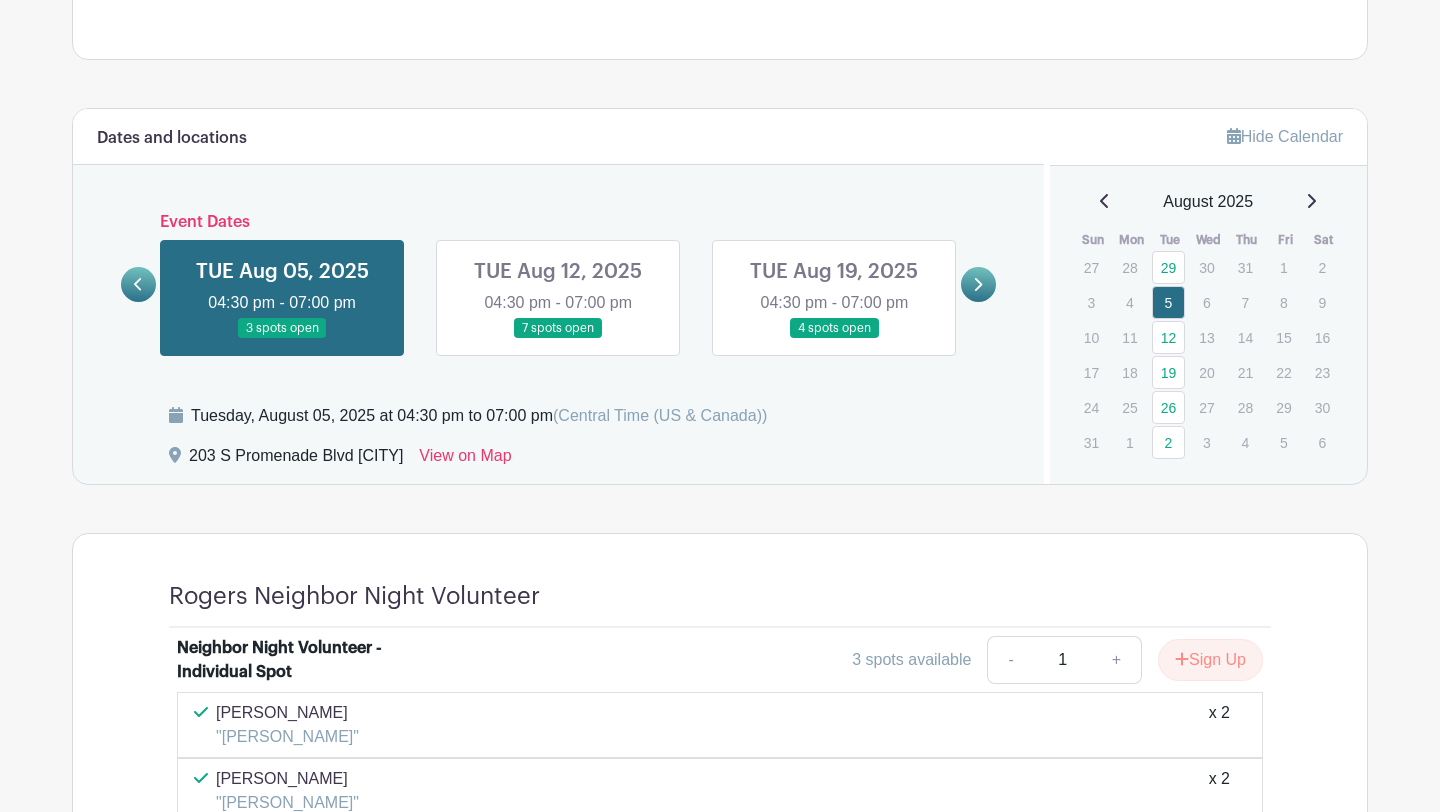 click at bounding box center [558, 339] 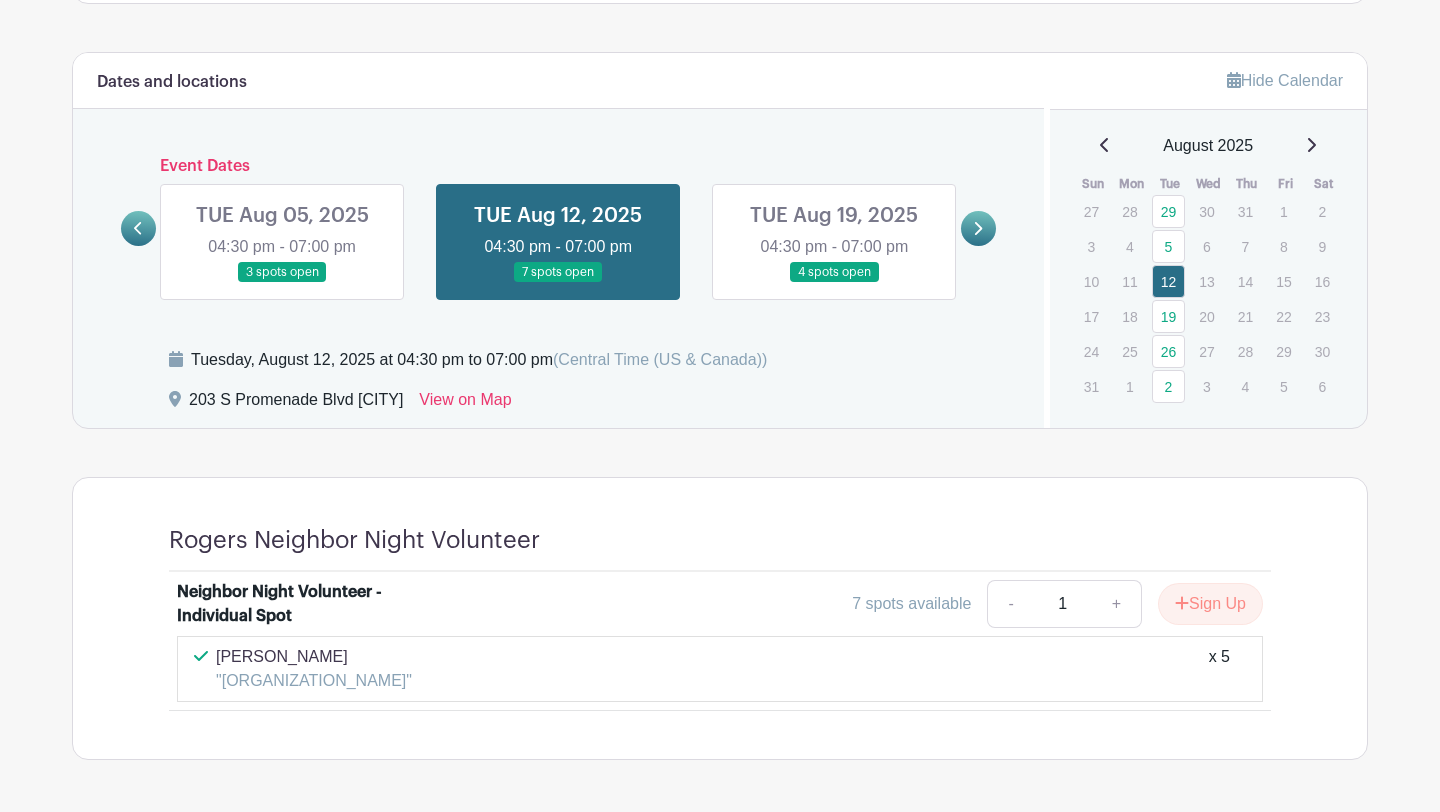 scroll, scrollTop: 1076, scrollLeft: 0, axis: vertical 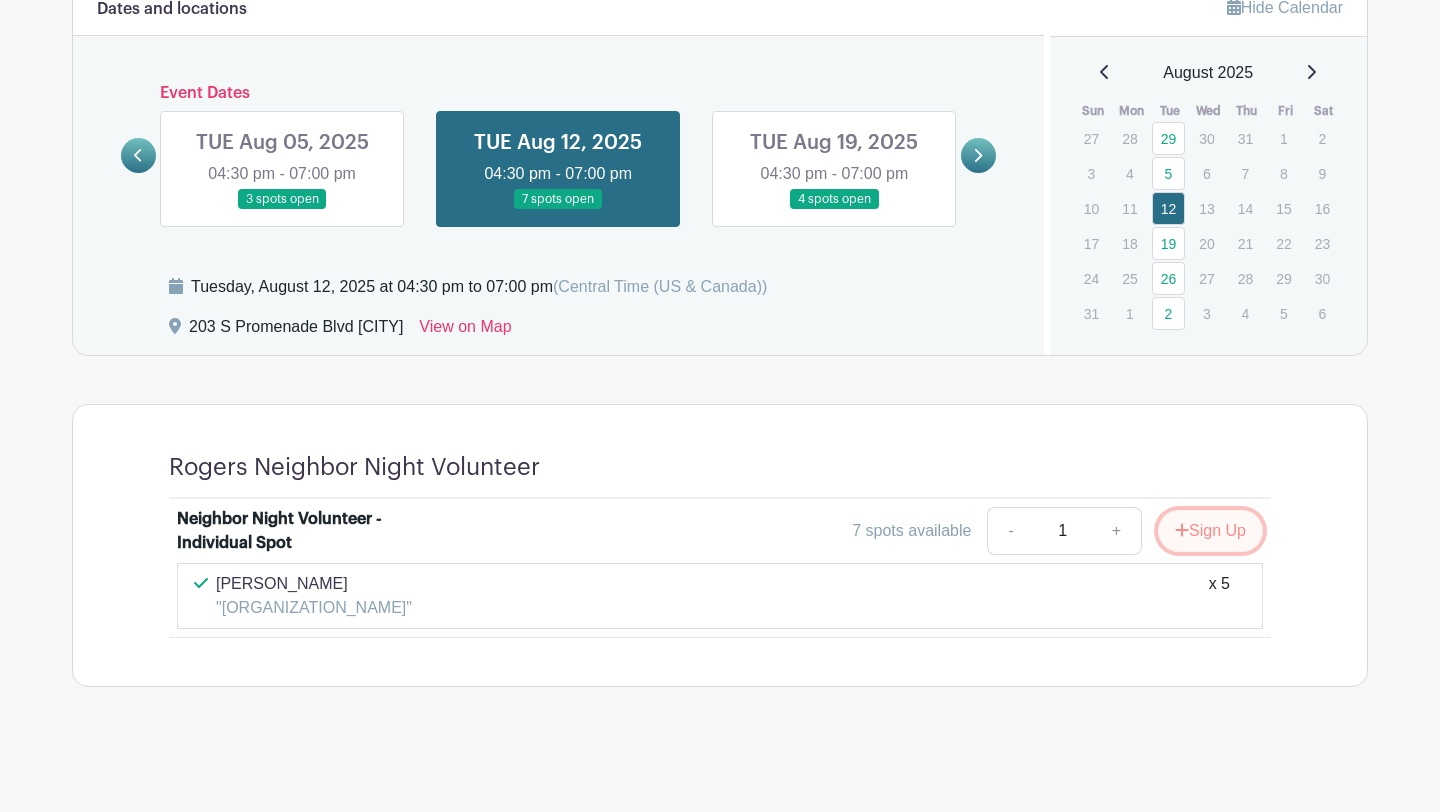 click on "Sign Up" at bounding box center (1210, 531) 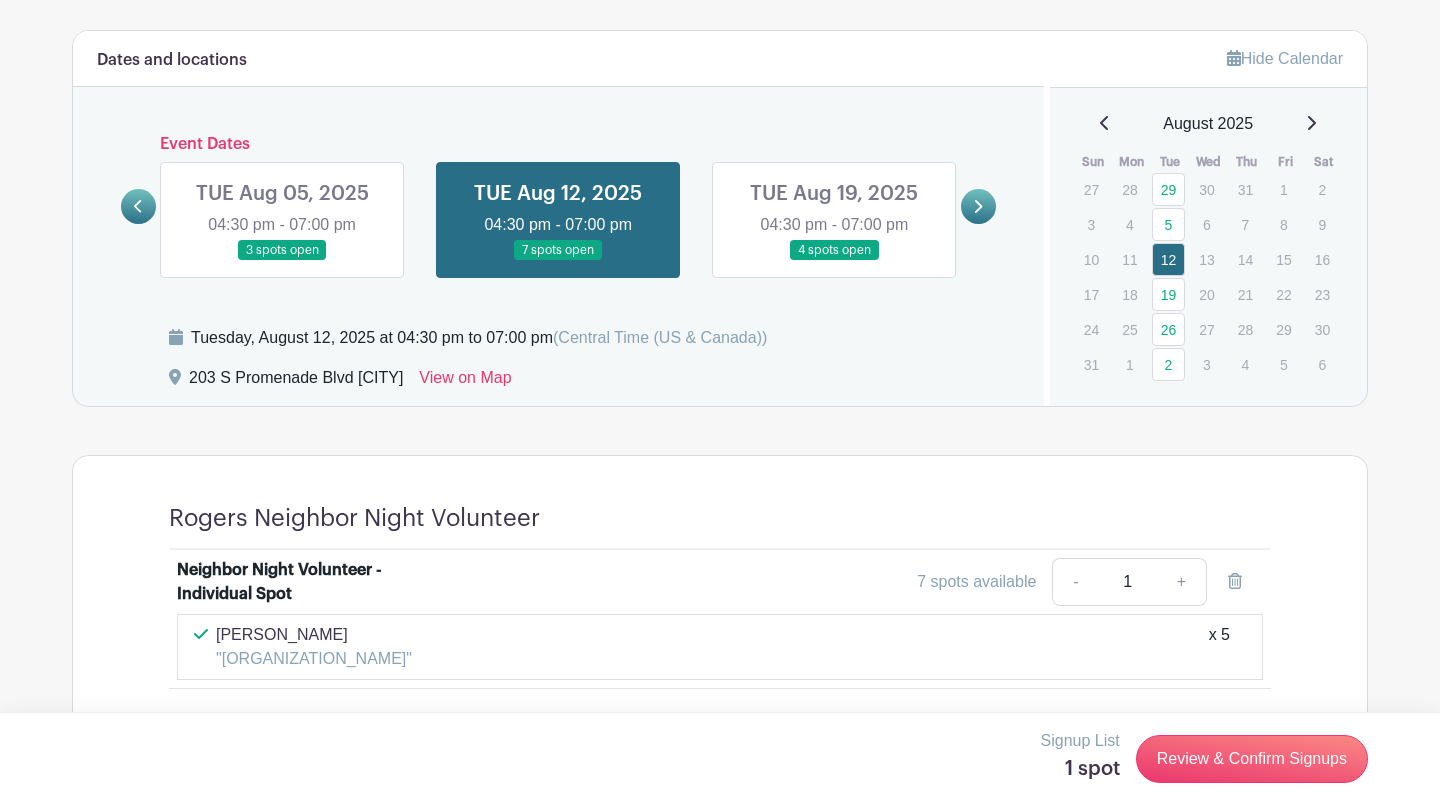 scroll, scrollTop: 1076, scrollLeft: 0, axis: vertical 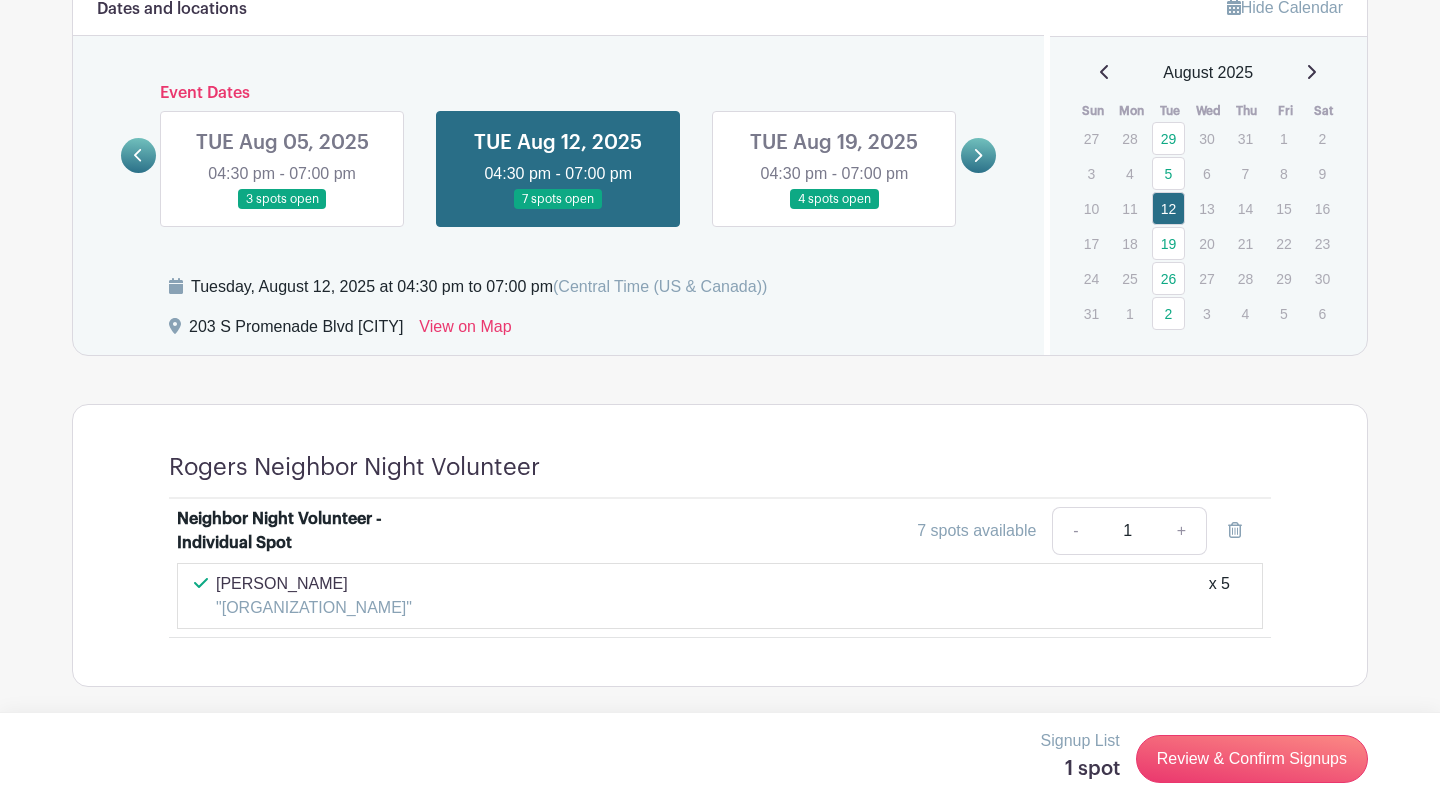 click on "Signup List
1 spot
Review & Confirm Signups" at bounding box center (720, 759) 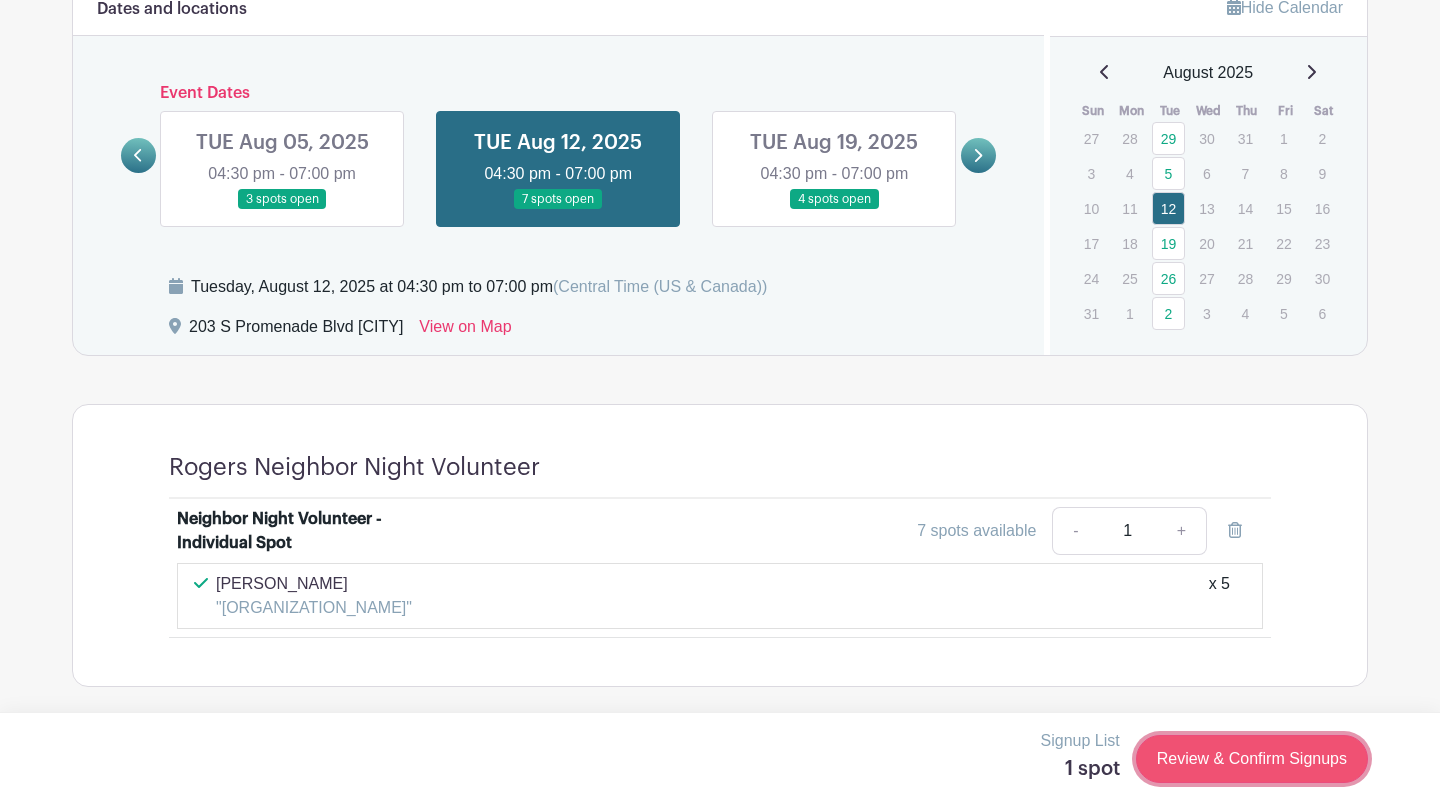 click on "Review & Confirm Signups" at bounding box center [1252, 759] 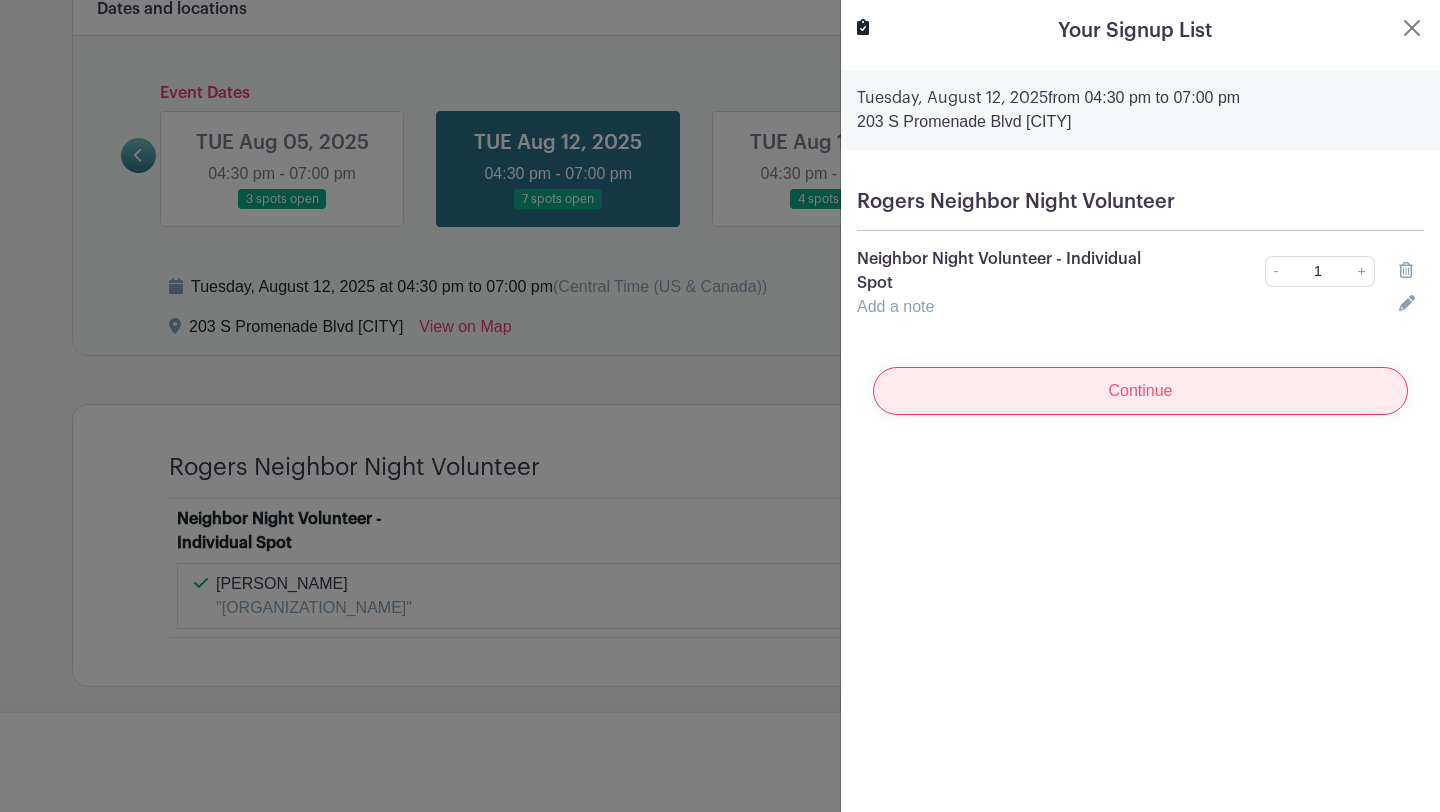 click on "Continue" at bounding box center [1140, 391] 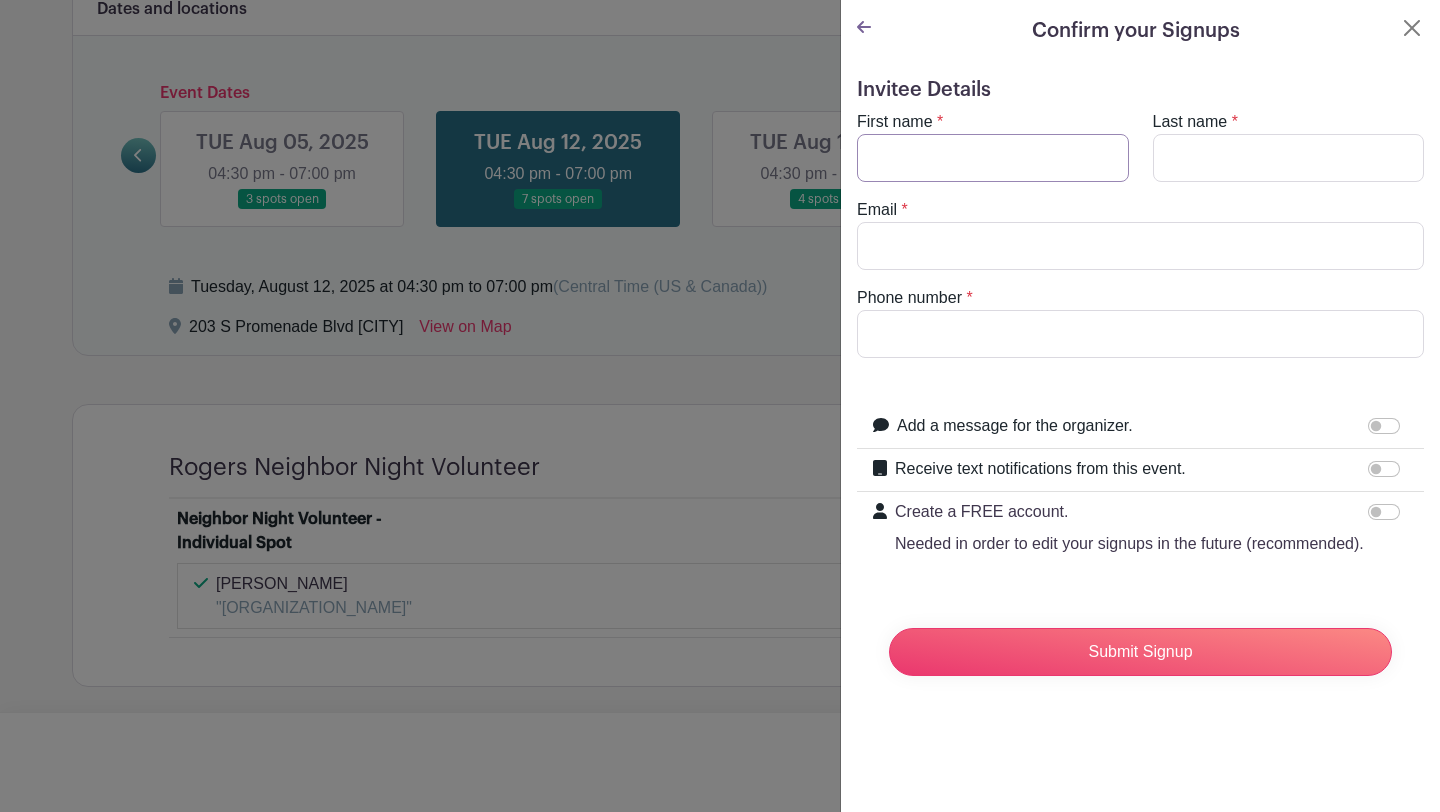 click on "First name" at bounding box center (993, 158) 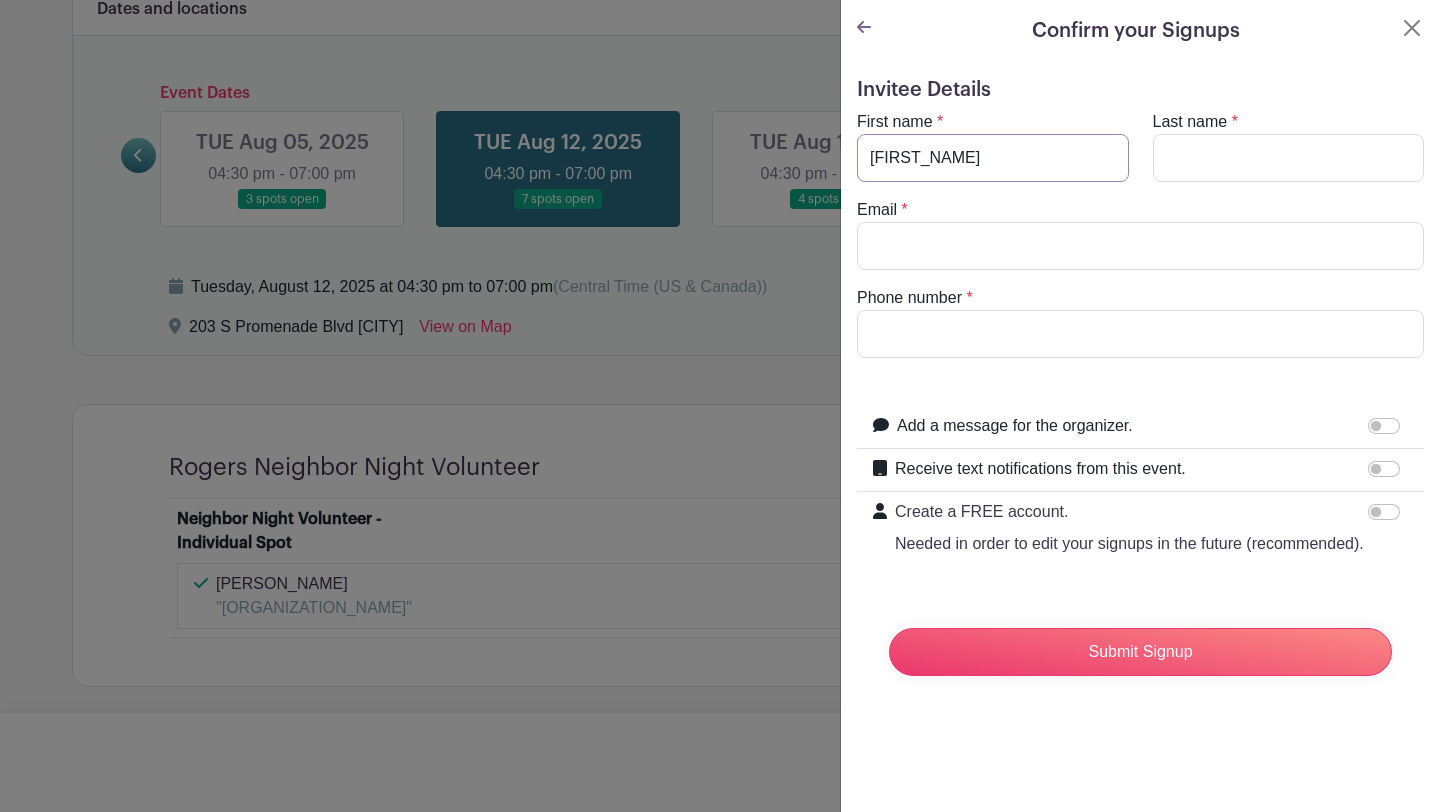 type on "Elizabeth" 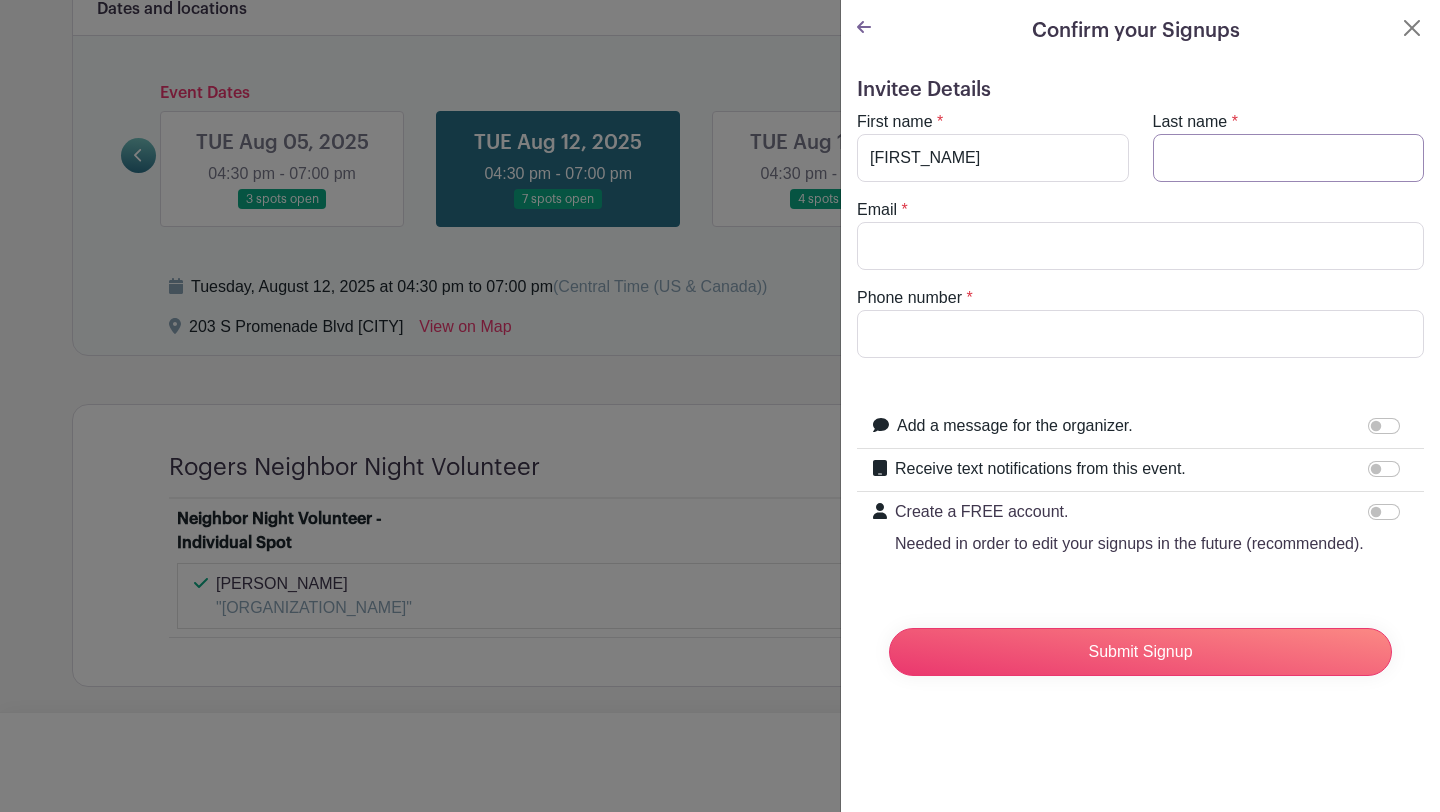 click on "Last name" at bounding box center [1289, 158] 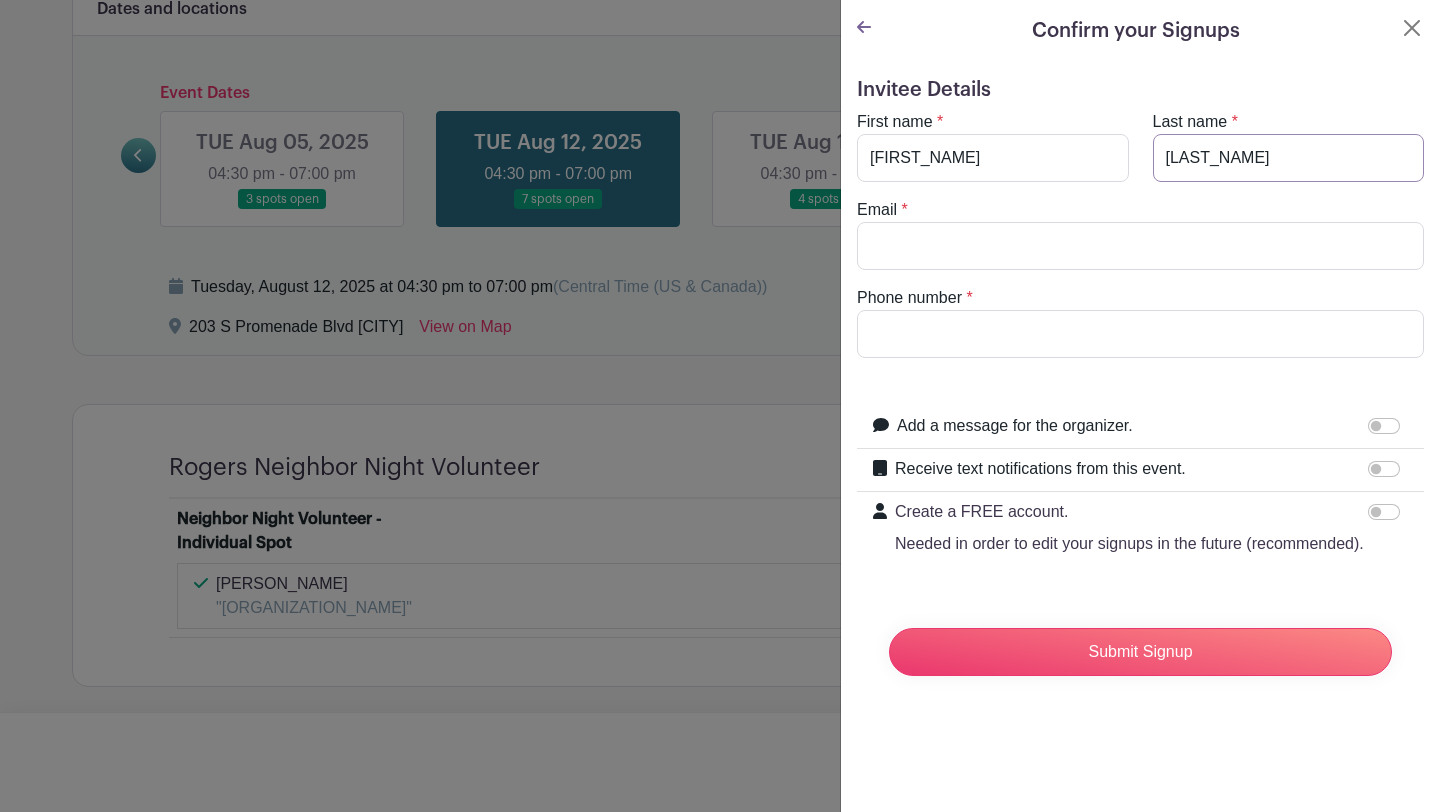 type on "Baldwin" 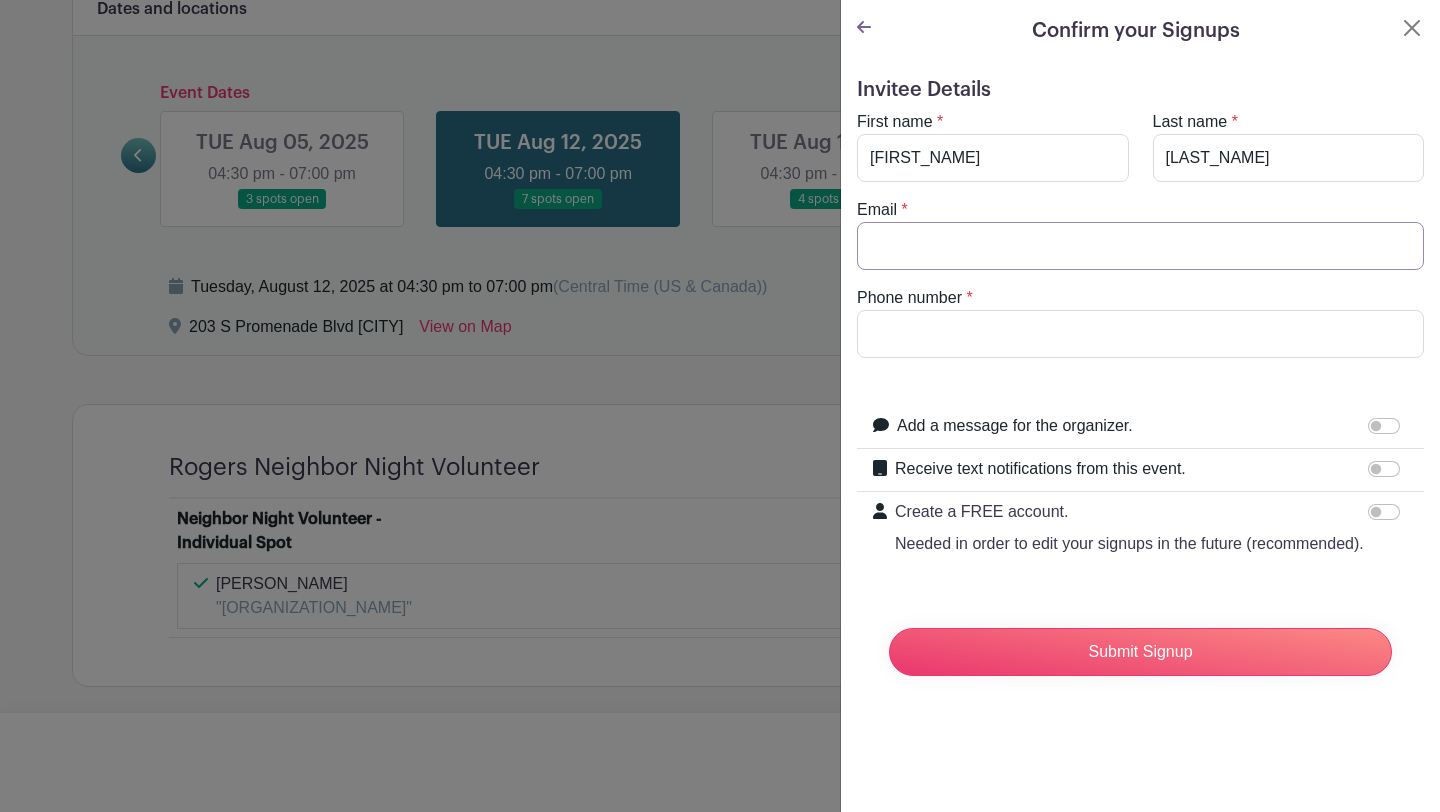 click on "Email" at bounding box center (1140, 246) 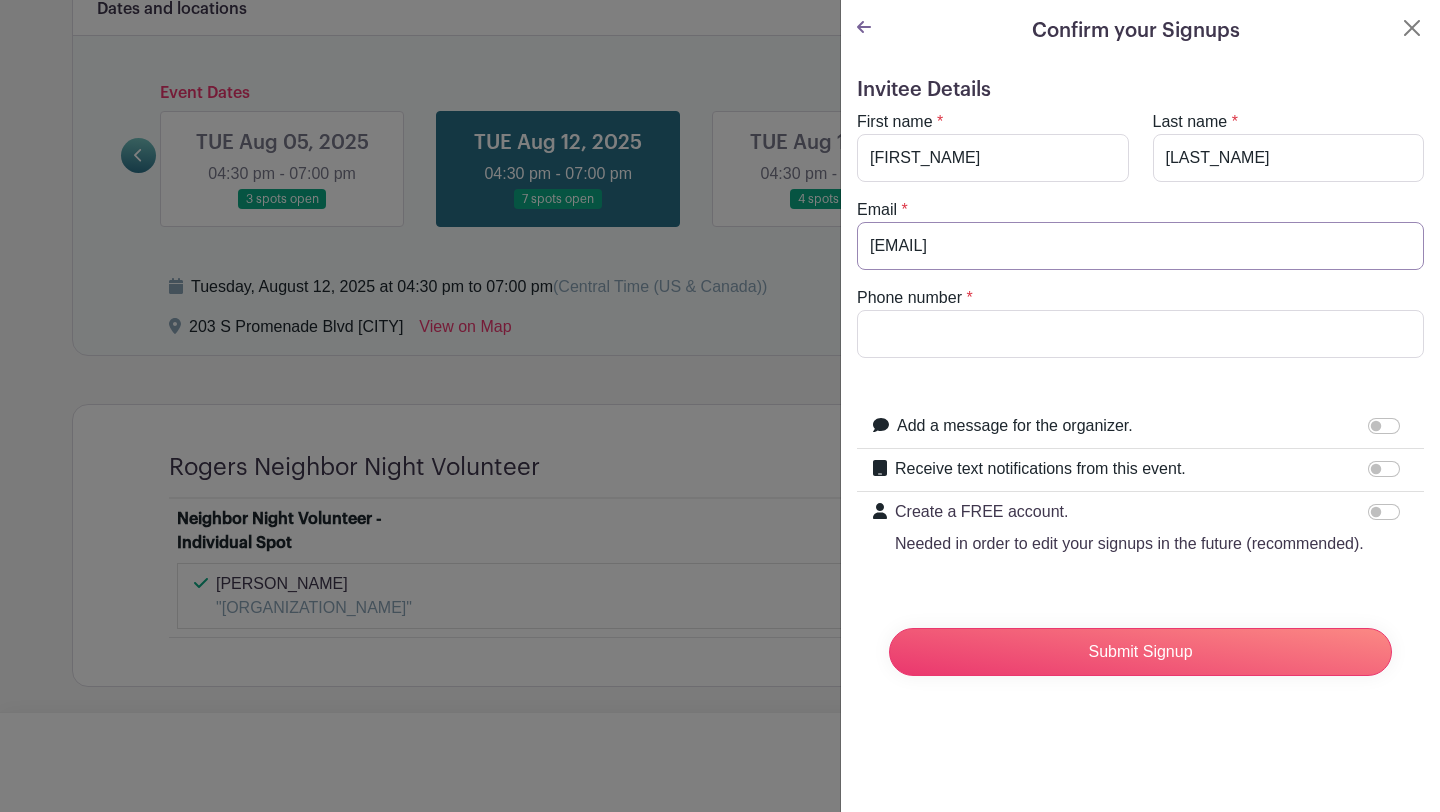 type on "elizabeth.baldwin@canopynwa.org" 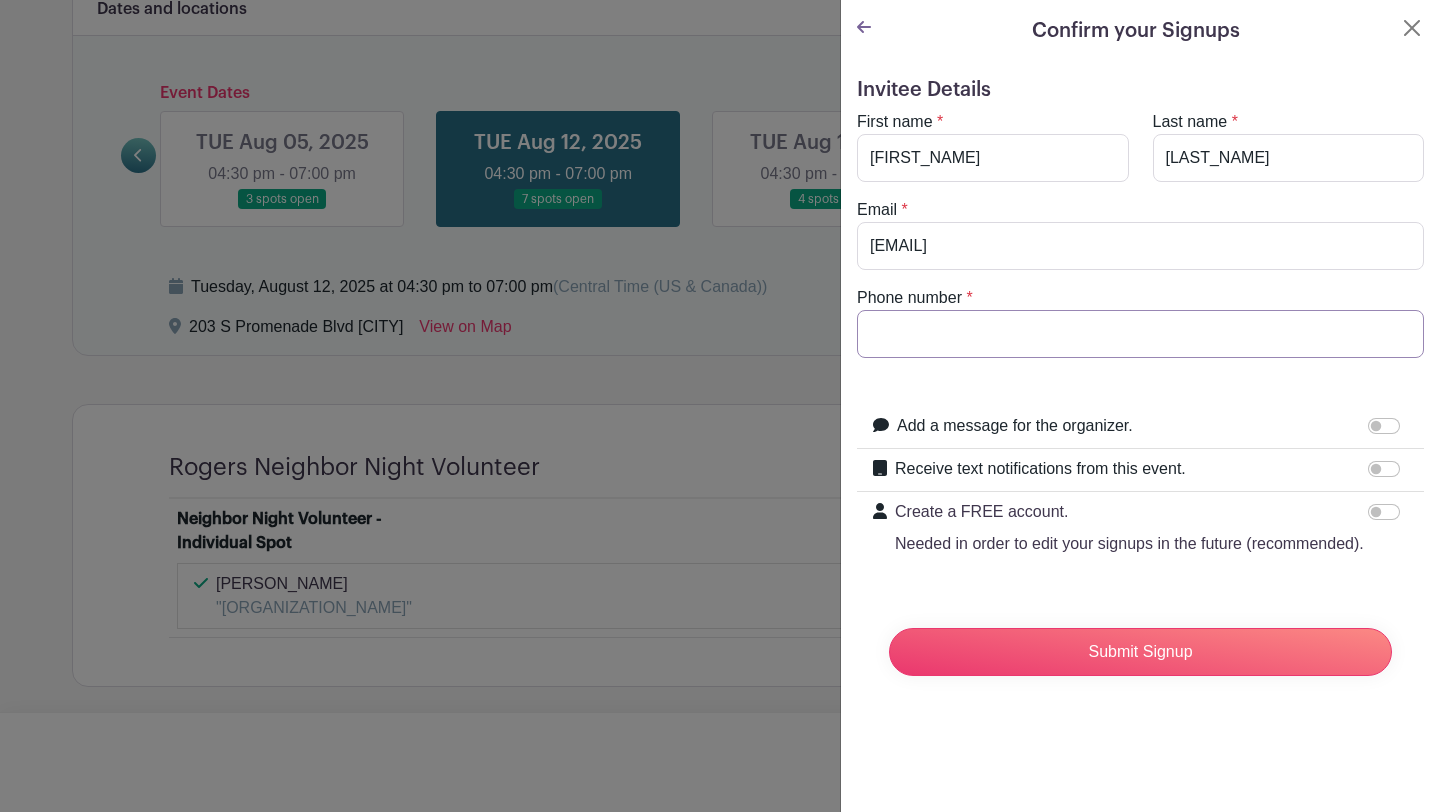 click on "Phone number" at bounding box center (1140, 334) 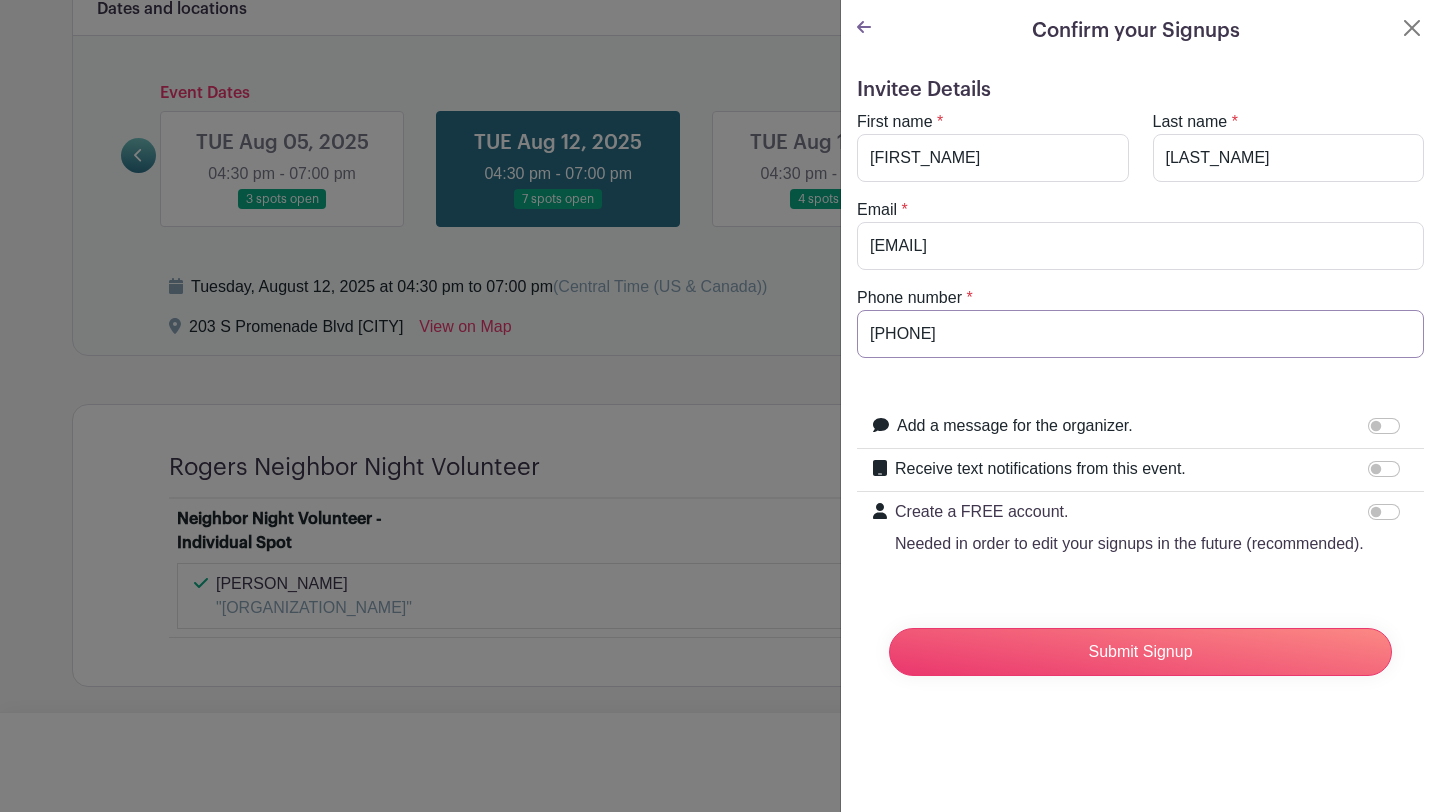 type on "5015534015" 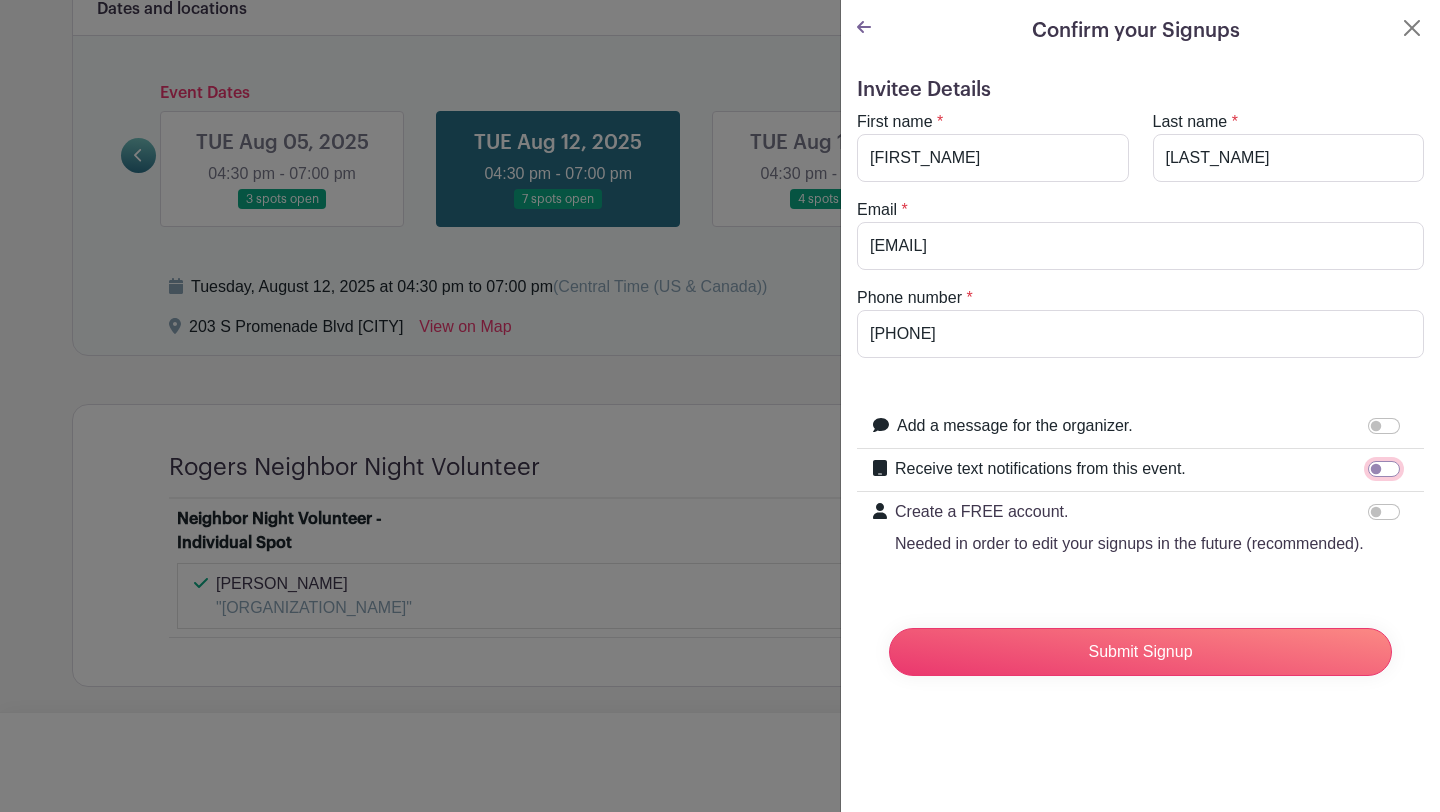 click on "Receive text notifications from this event." at bounding box center [1384, 469] 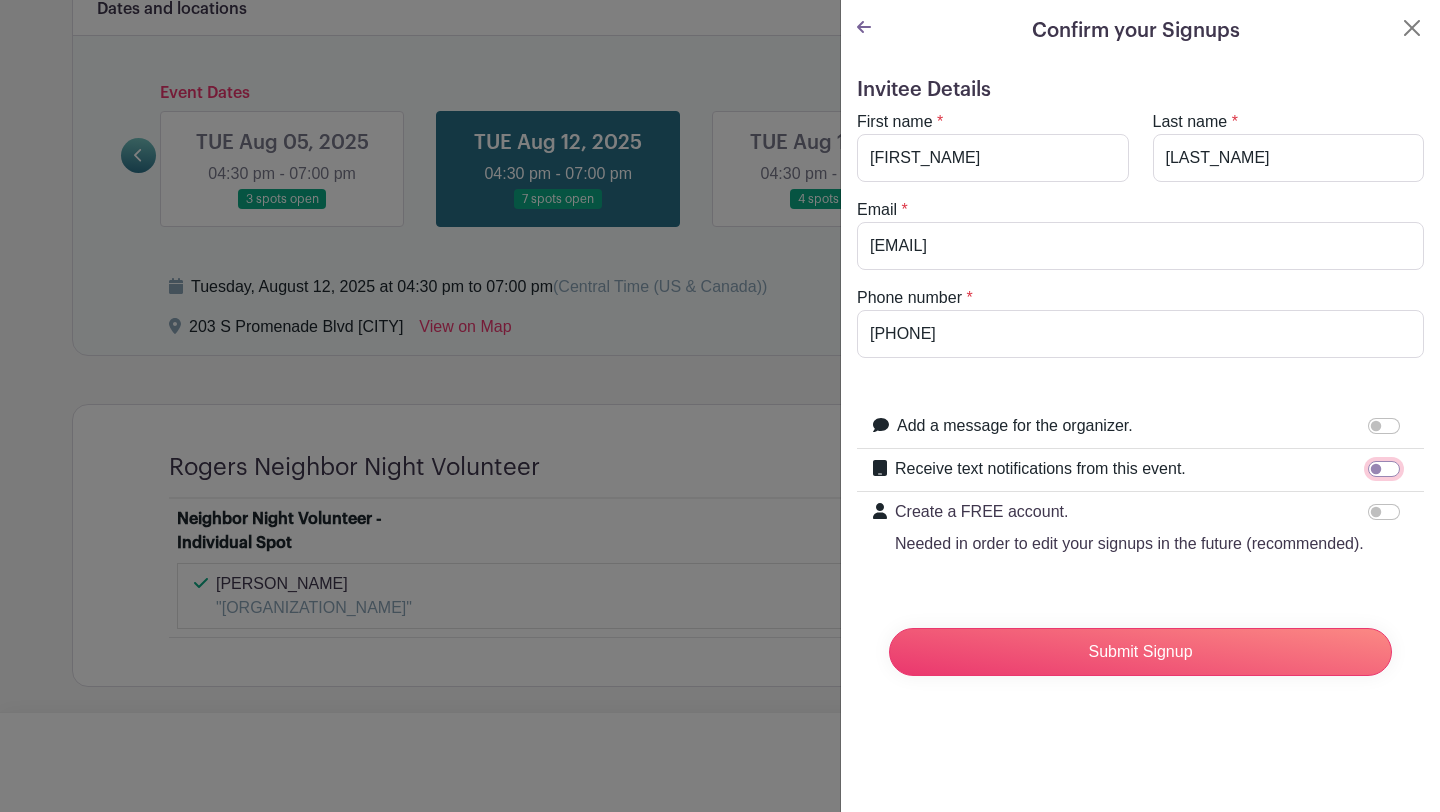 checkbox on "true" 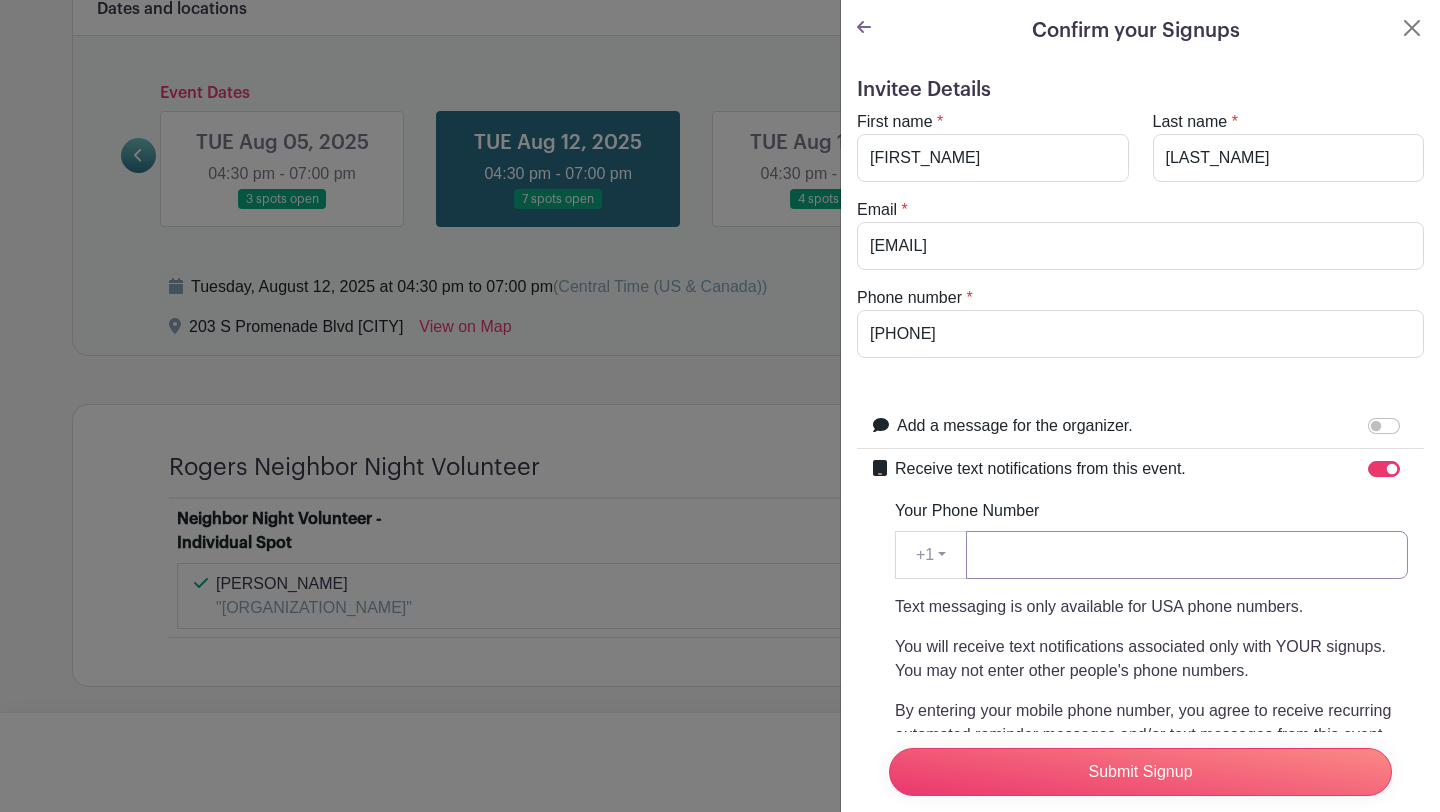 click on "Your Phone Number" at bounding box center [1187, 555] 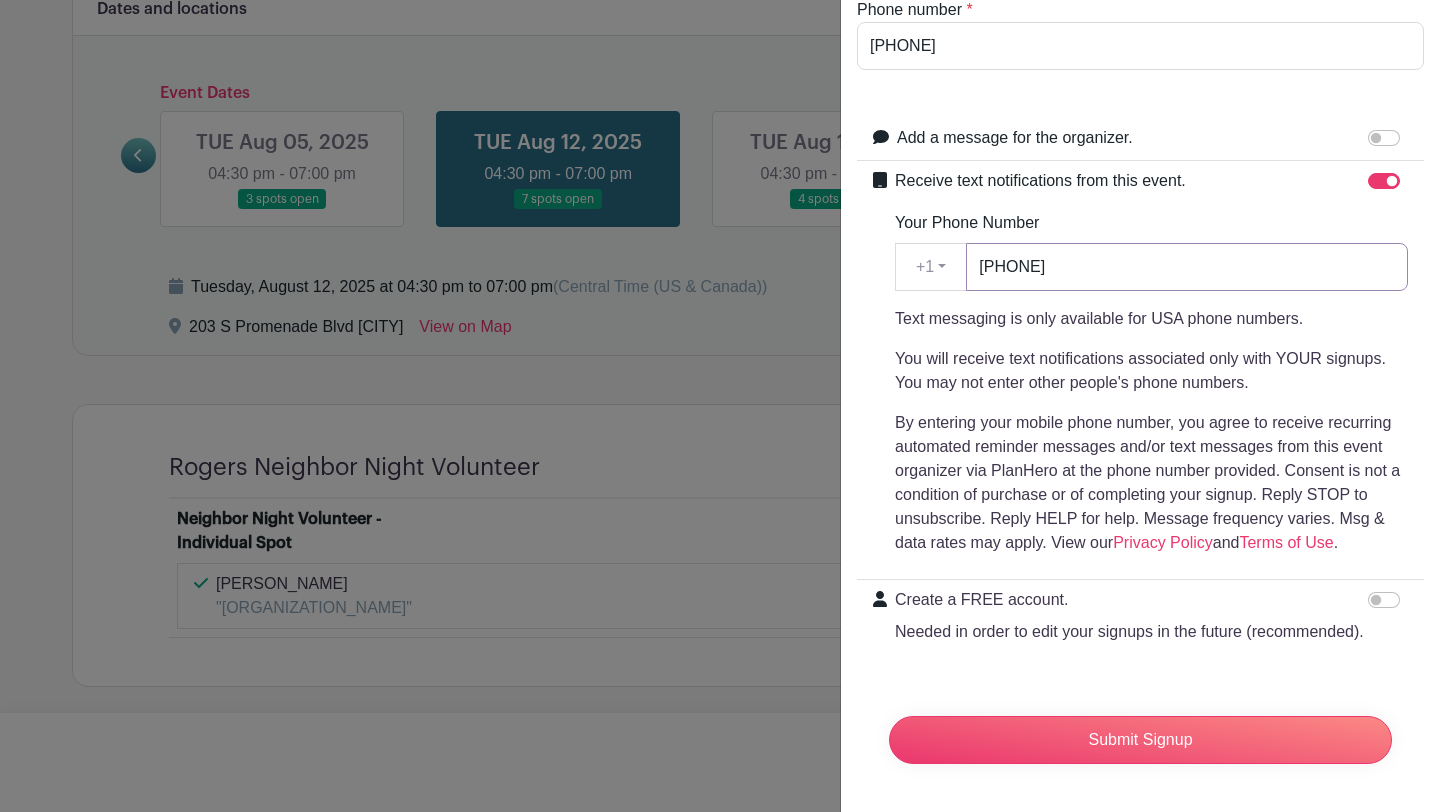 scroll, scrollTop: 312, scrollLeft: 0, axis: vertical 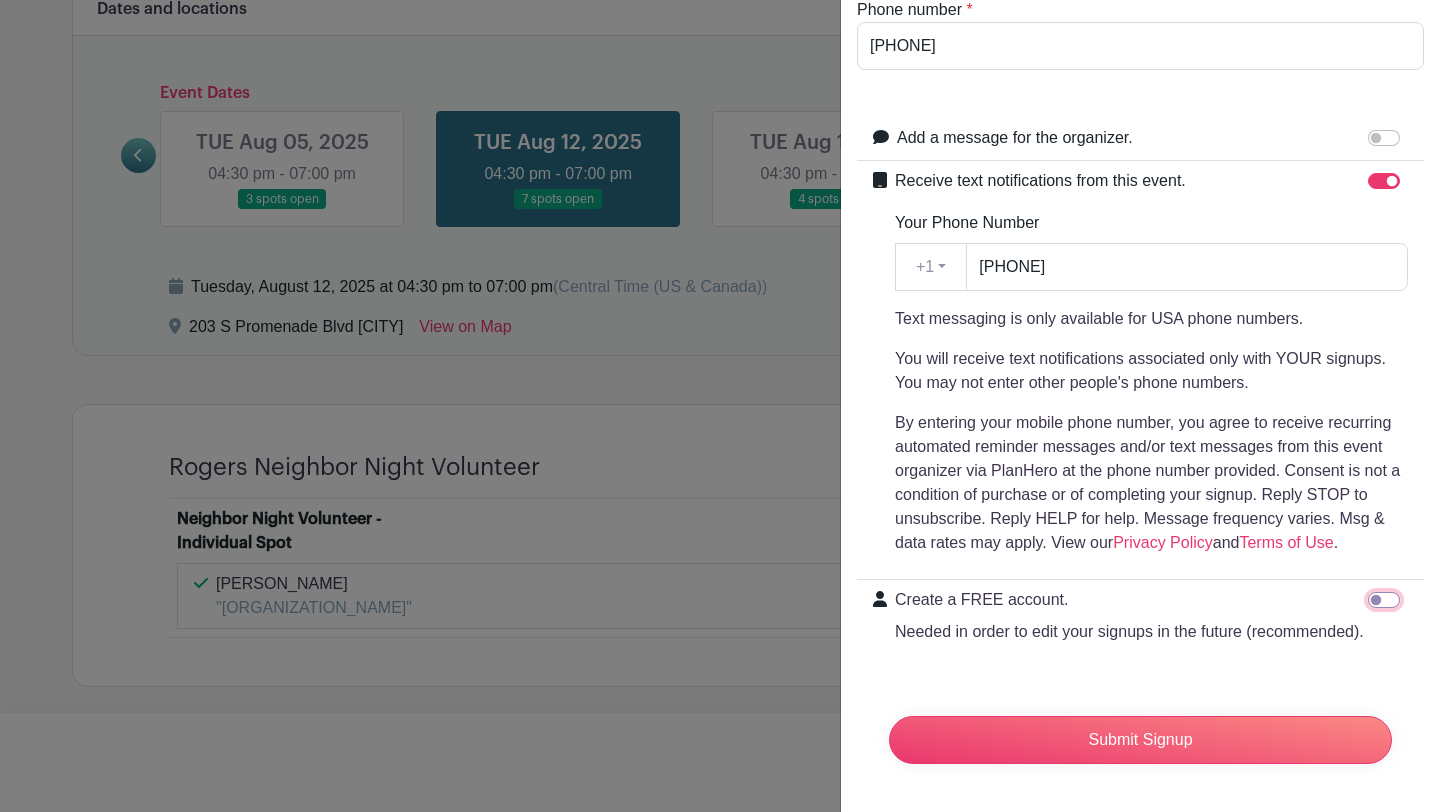 click on "Create a FREE account.
Needed in order to edit your signups in the future (recommended)." at bounding box center [1384, 600] 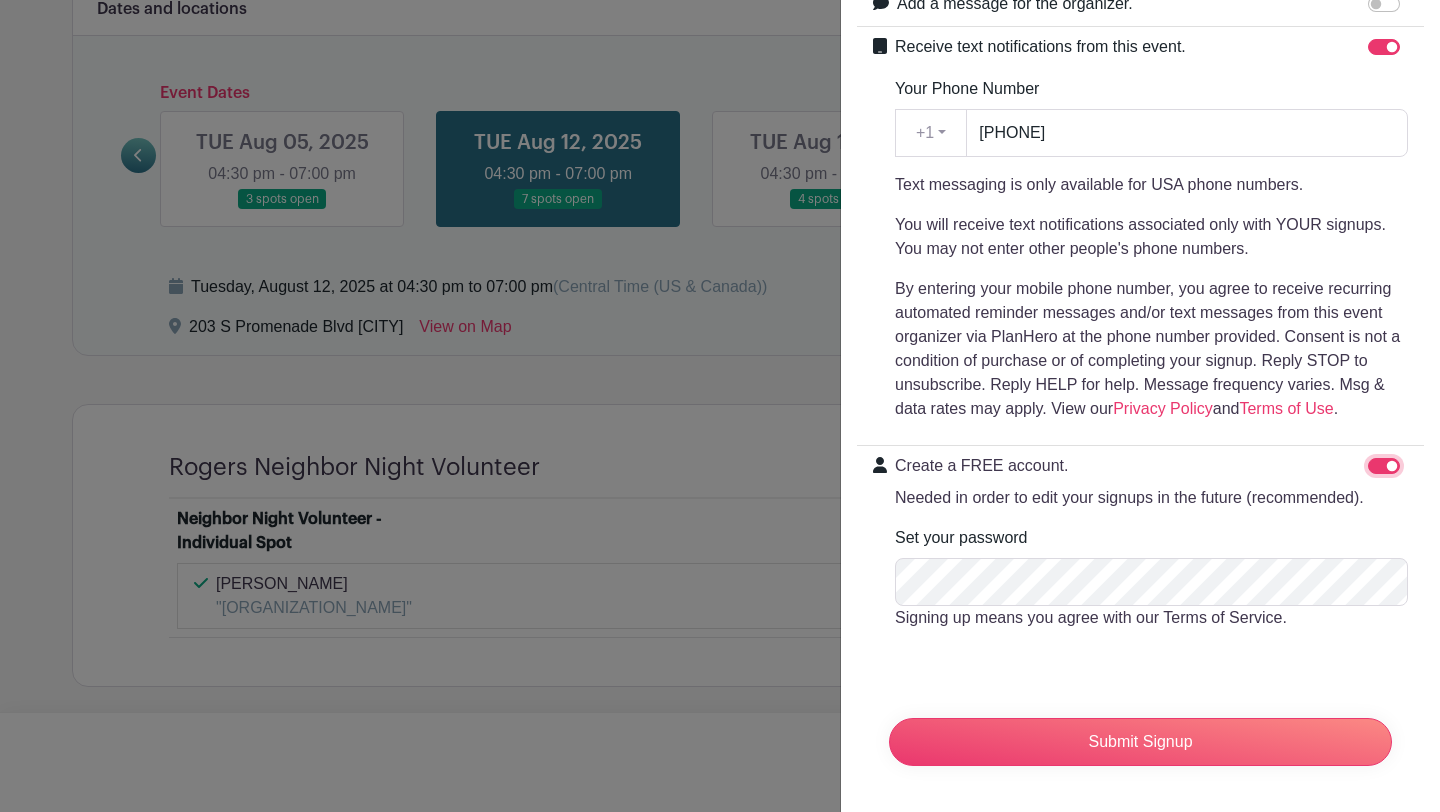 scroll, scrollTop: 448, scrollLeft: 0, axis: vertical 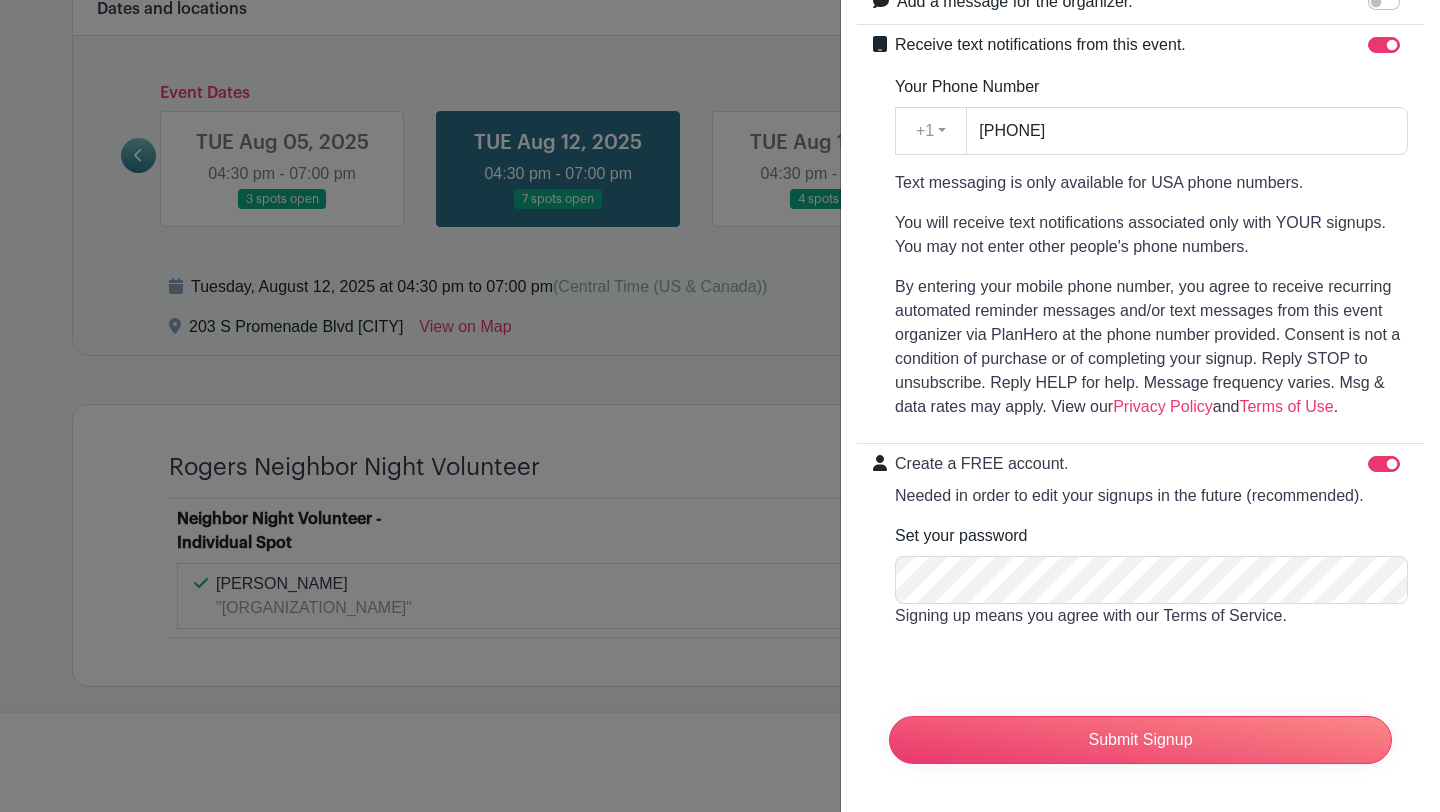 click on "Set your password
Signing up means you agree with our Terms of Service." at bounding box center (1151, 576) 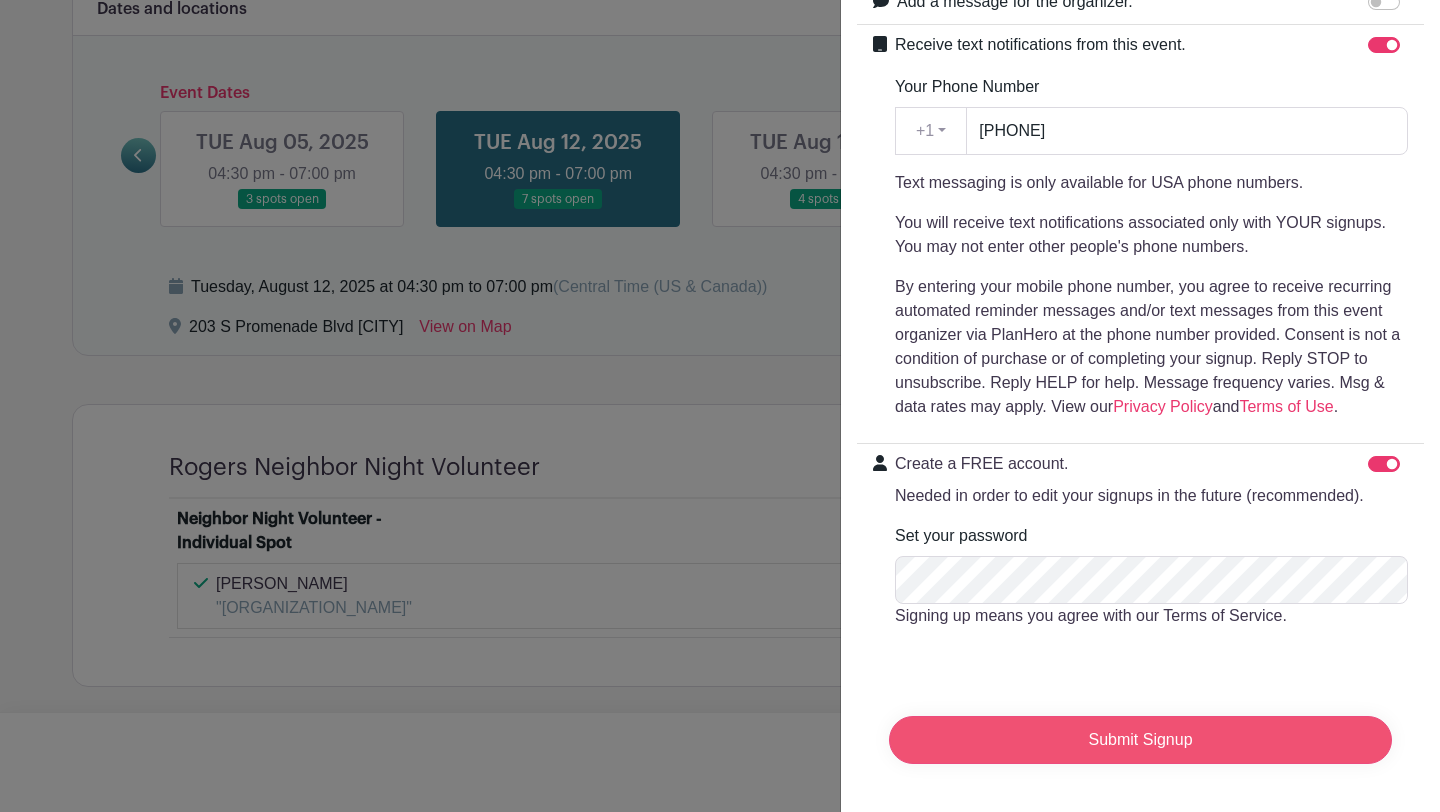 click on "Submit Signup" at bounding box center (1140, 740) 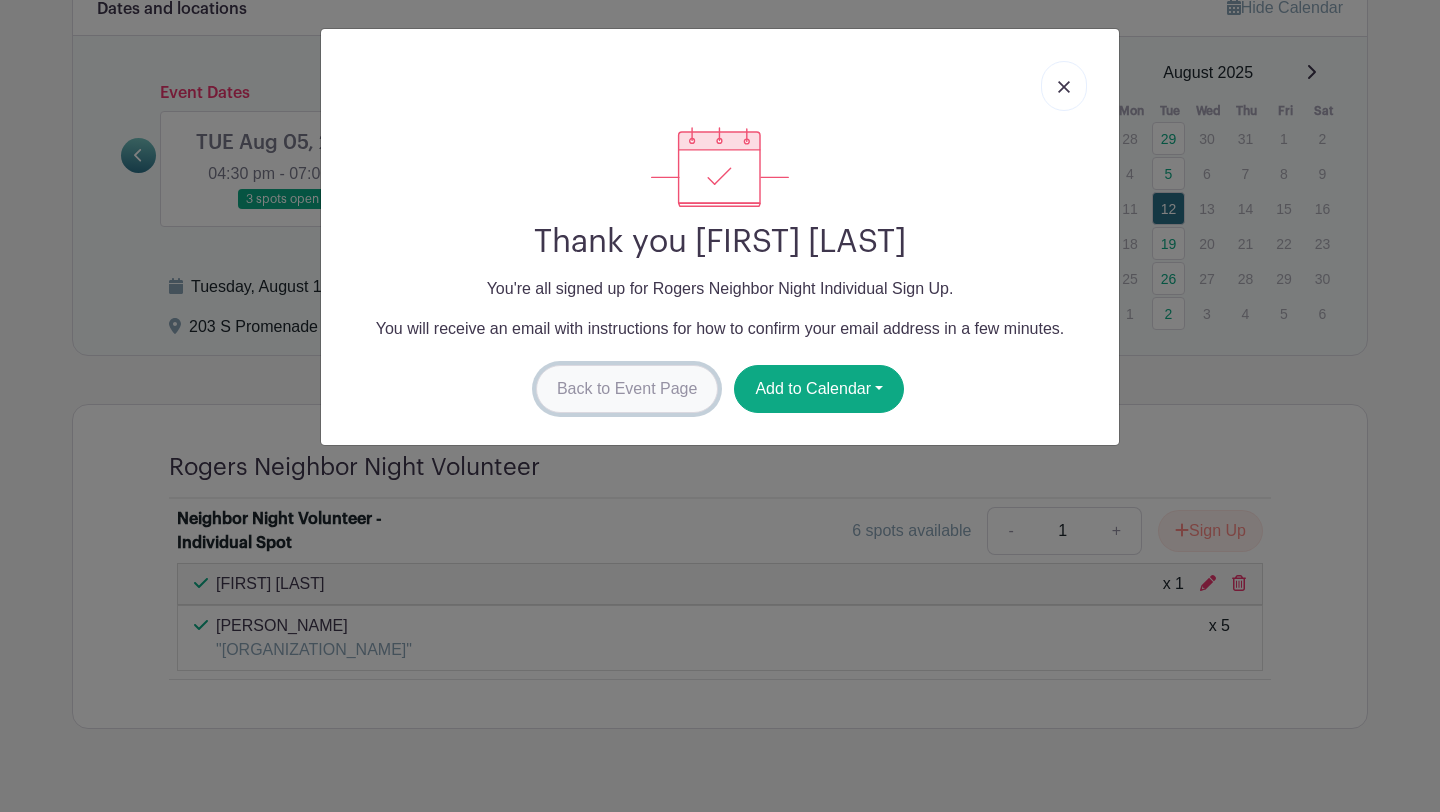 click on "Back to Event Page" at bounding box center (627, 389) 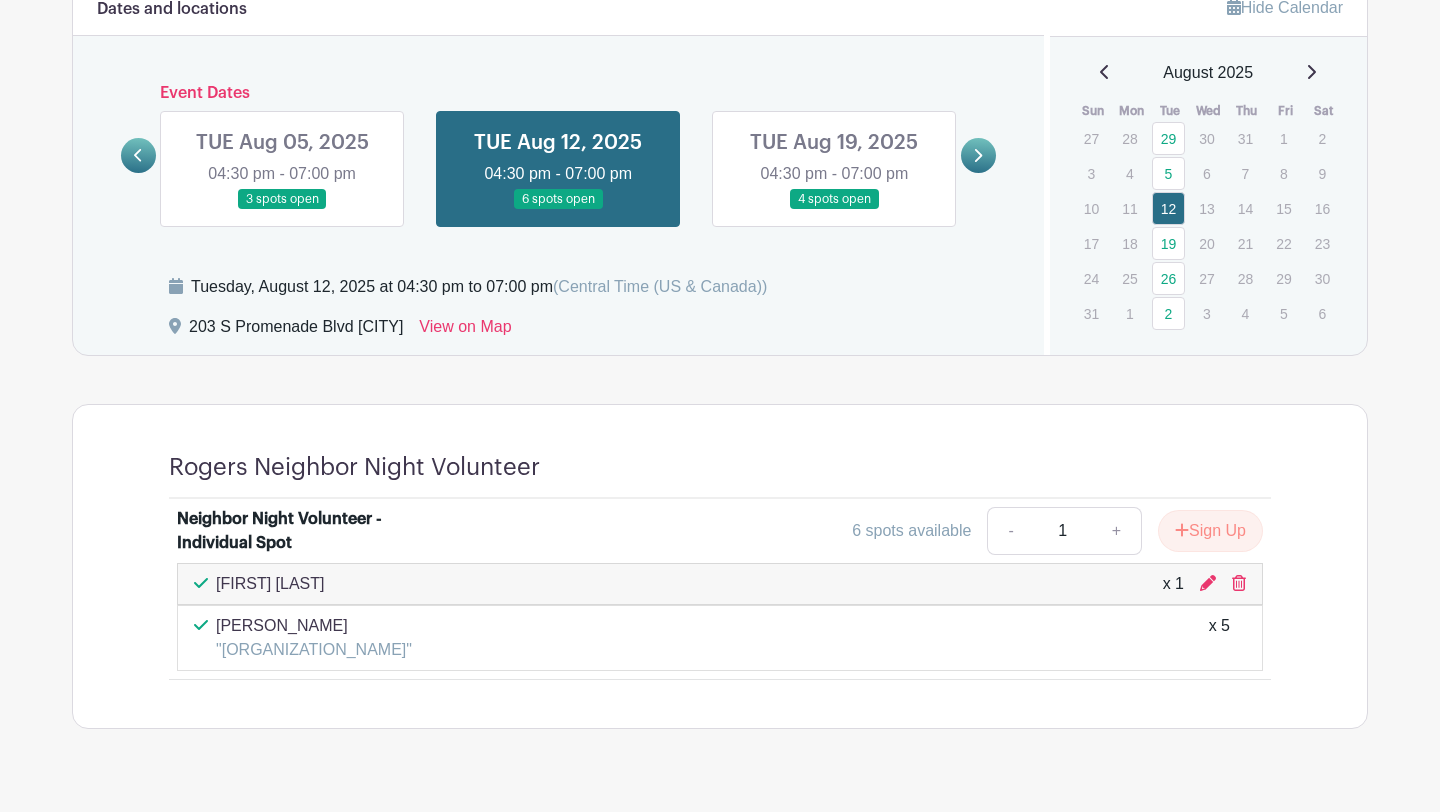 scroll, scrollTop: 1118, scrollLeft: 0, axis: vertical 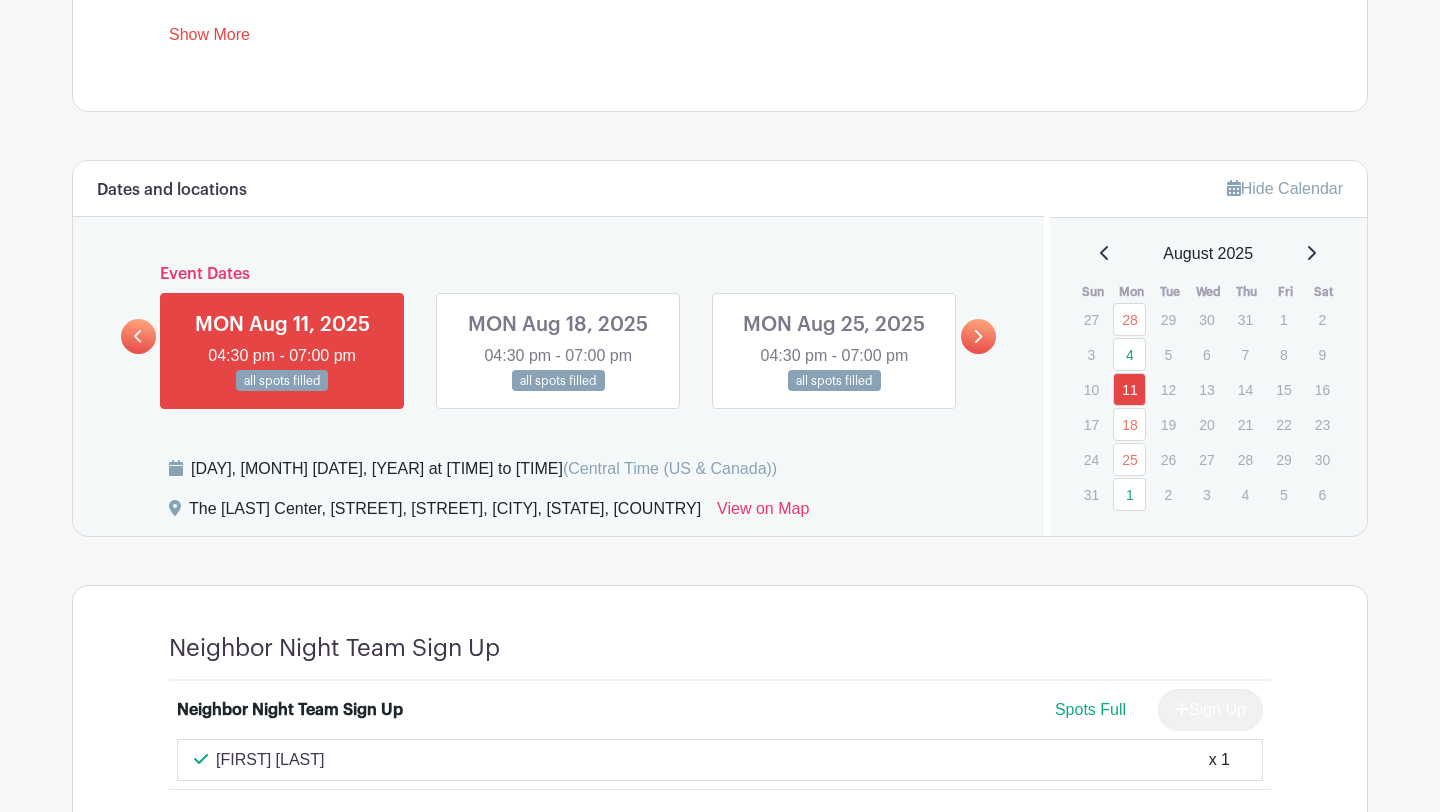click at bounding box center [978, 336] 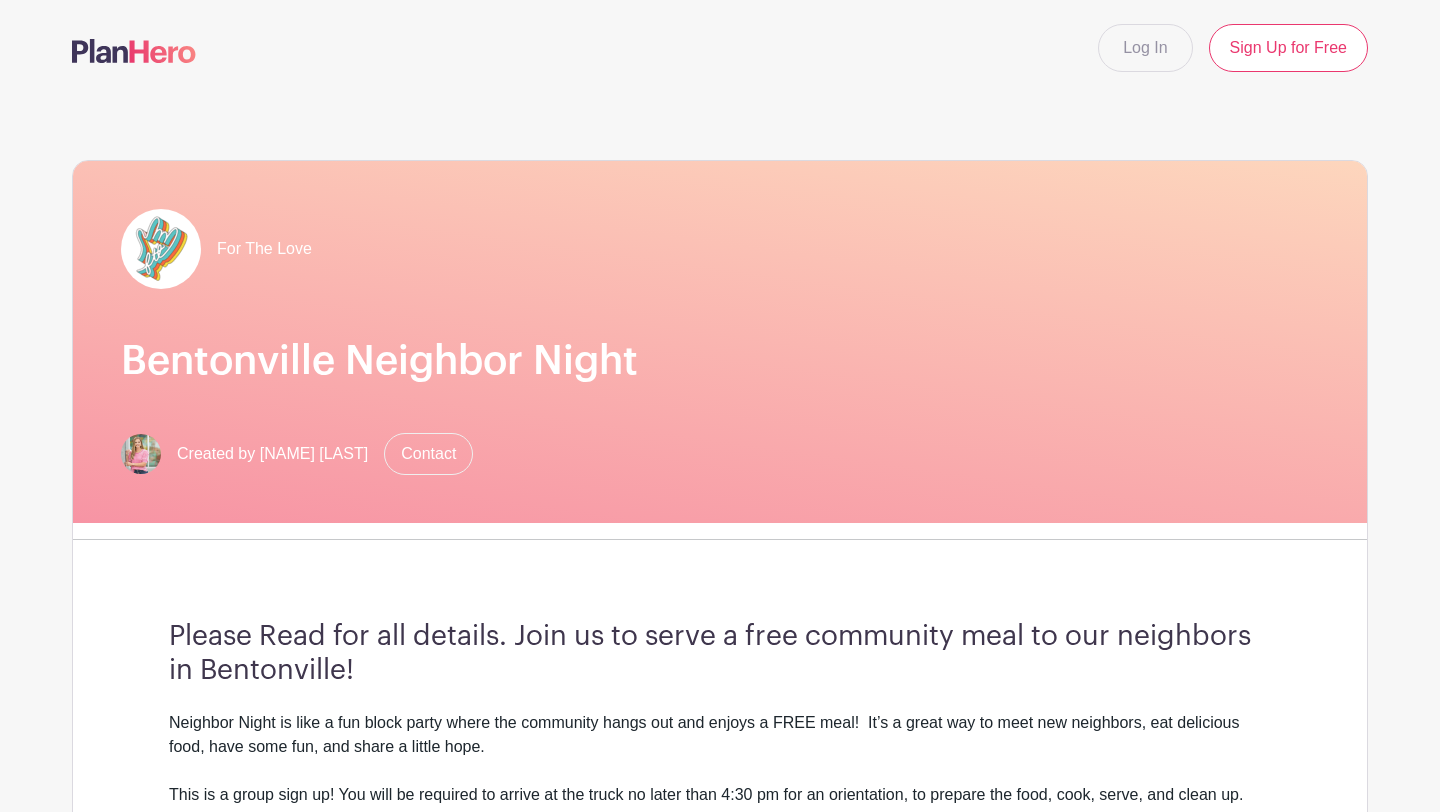 scroll, scrollTop: 0, scrollLeft: 0, axis: both 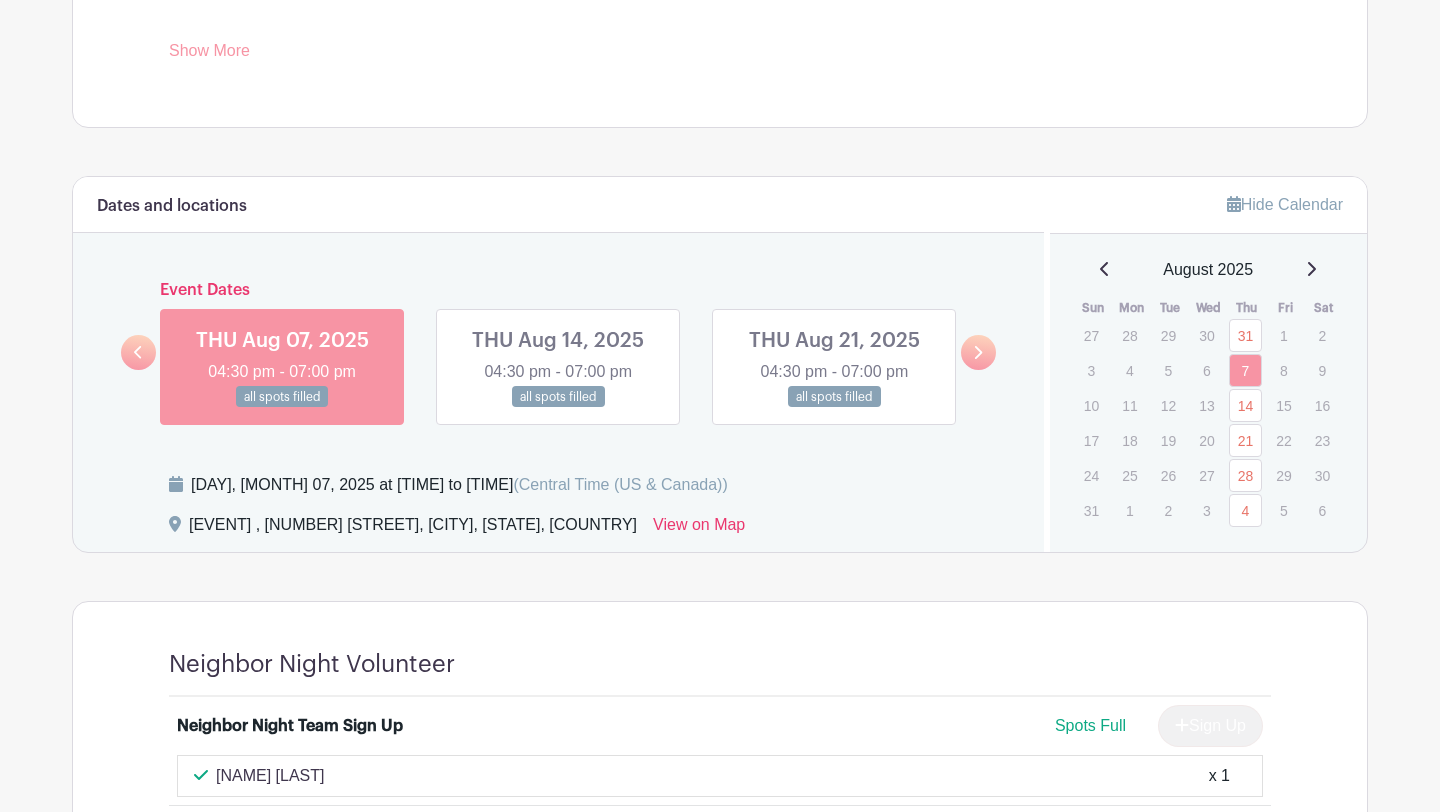 click at bounding box center (978, 352) 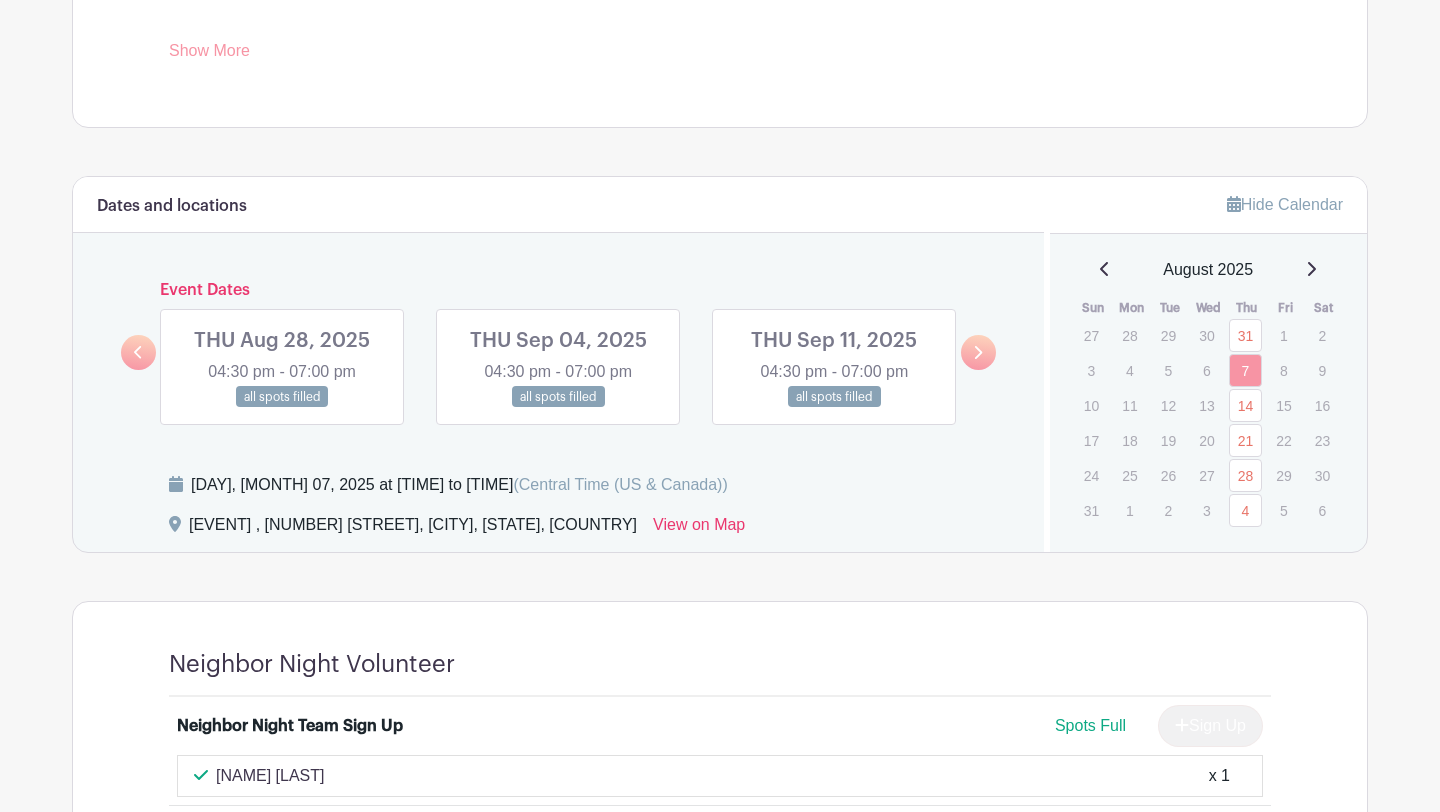 click at bounding box center (978, 352) 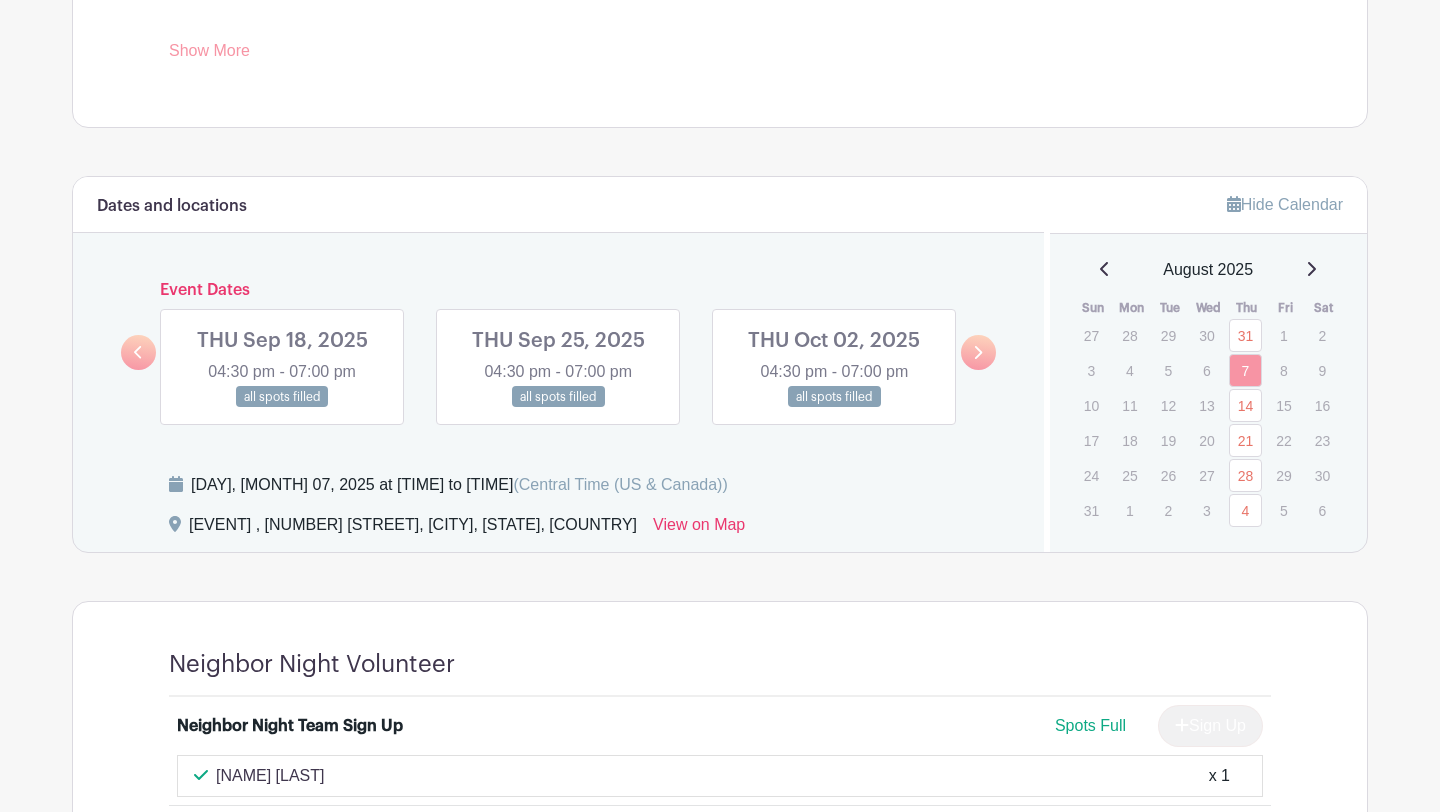 click at bounding box center (978, 352) 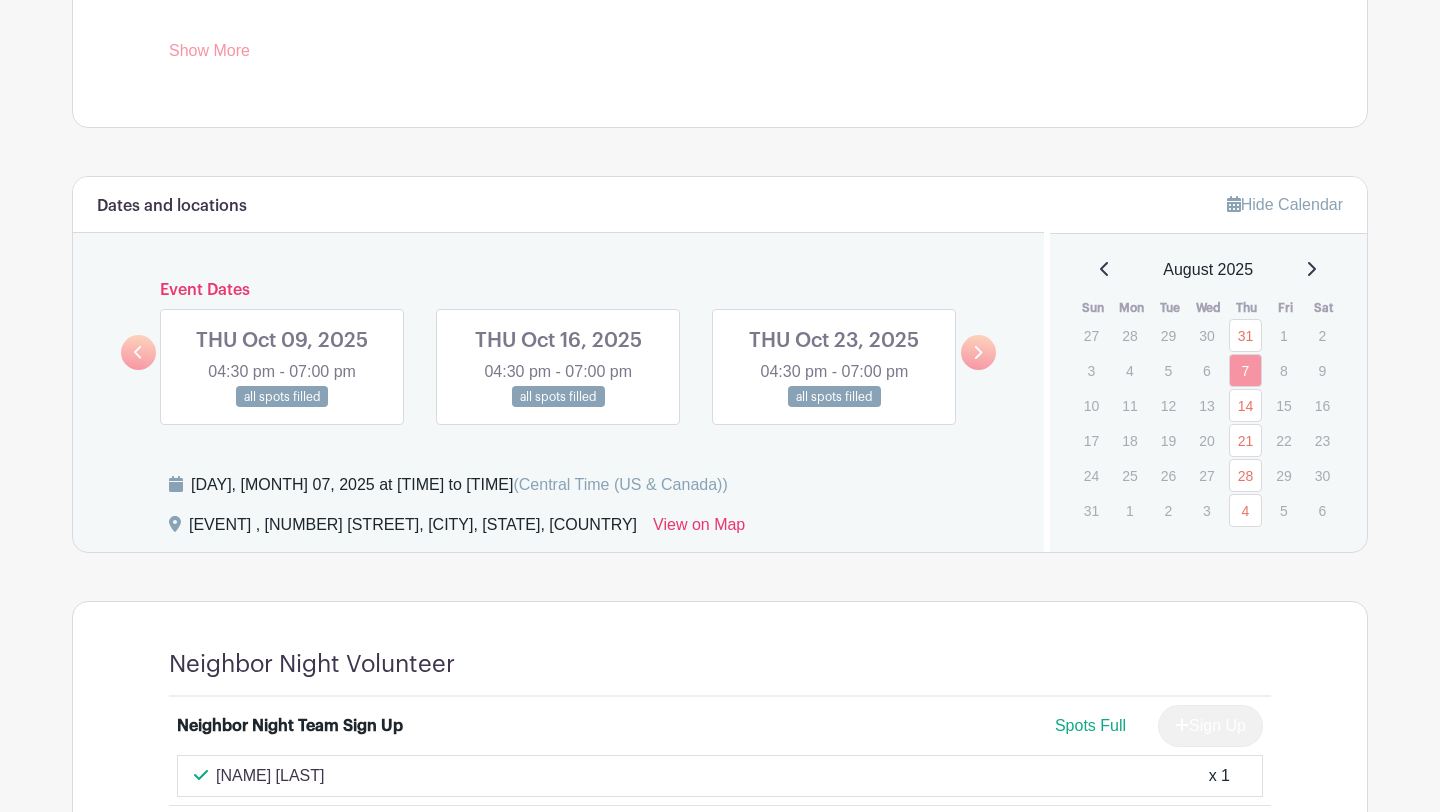 click at bounding box center (978, 352) 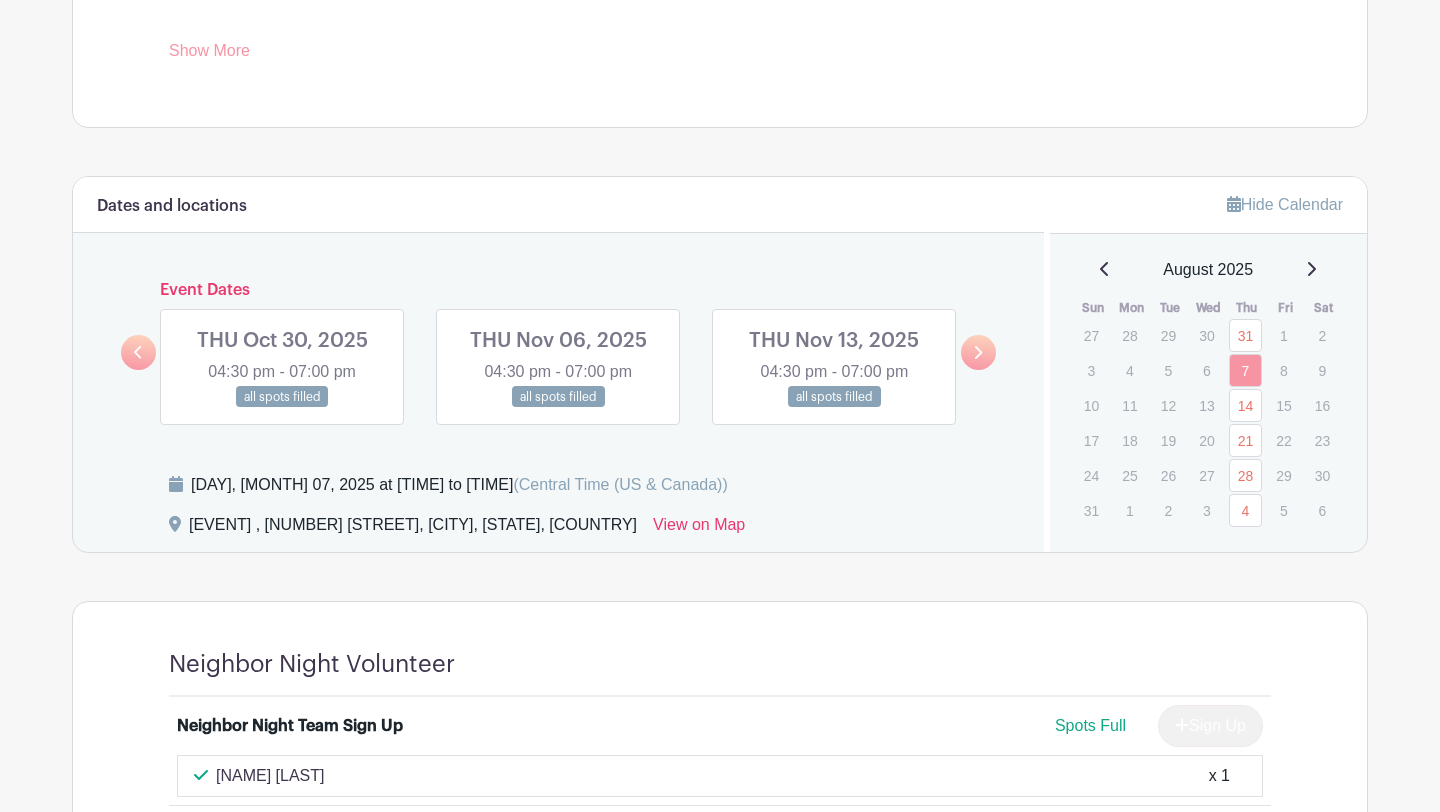 click at bounding box center [978, 352] 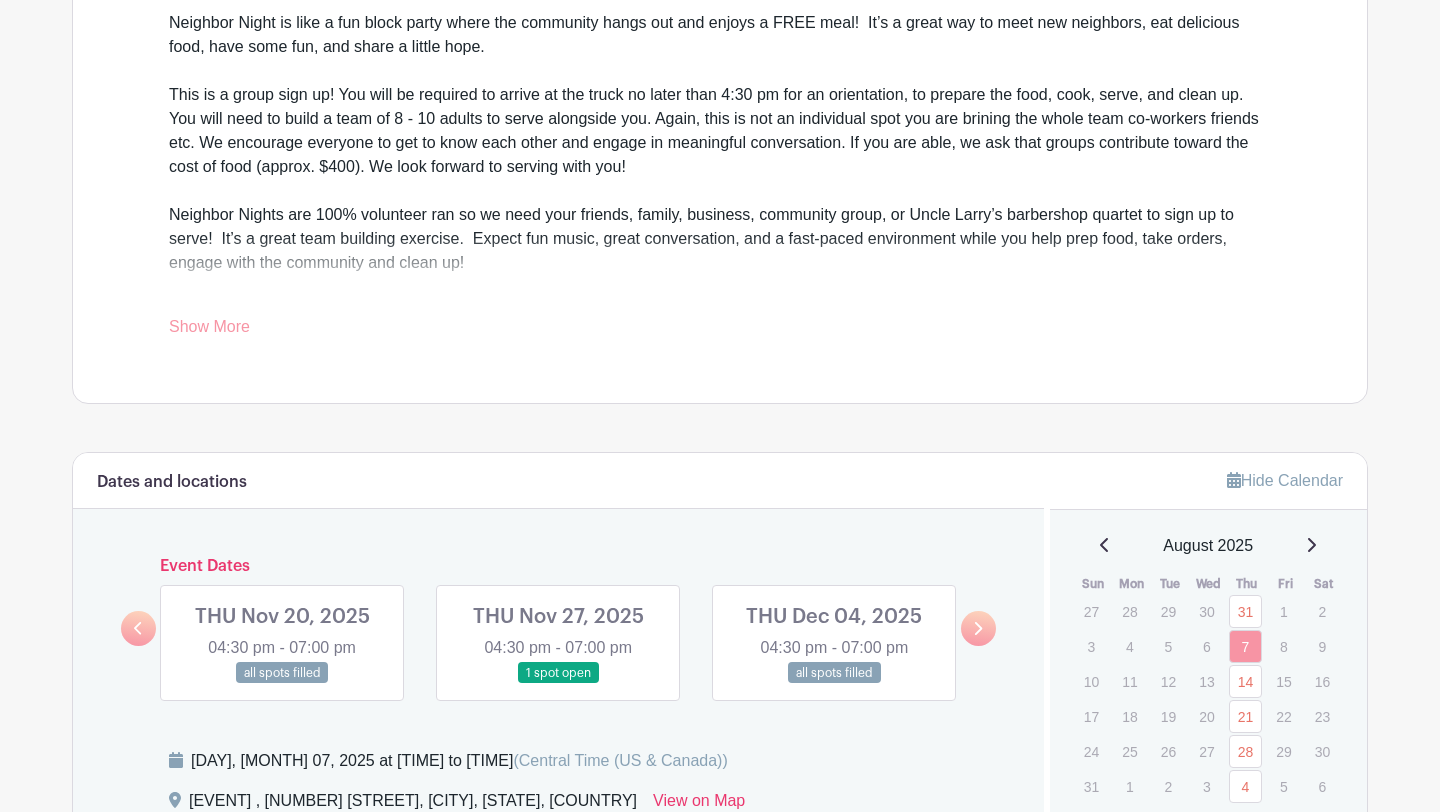 scroll, scrollTop: 853, scrollLeft: 0, axis: vertical 